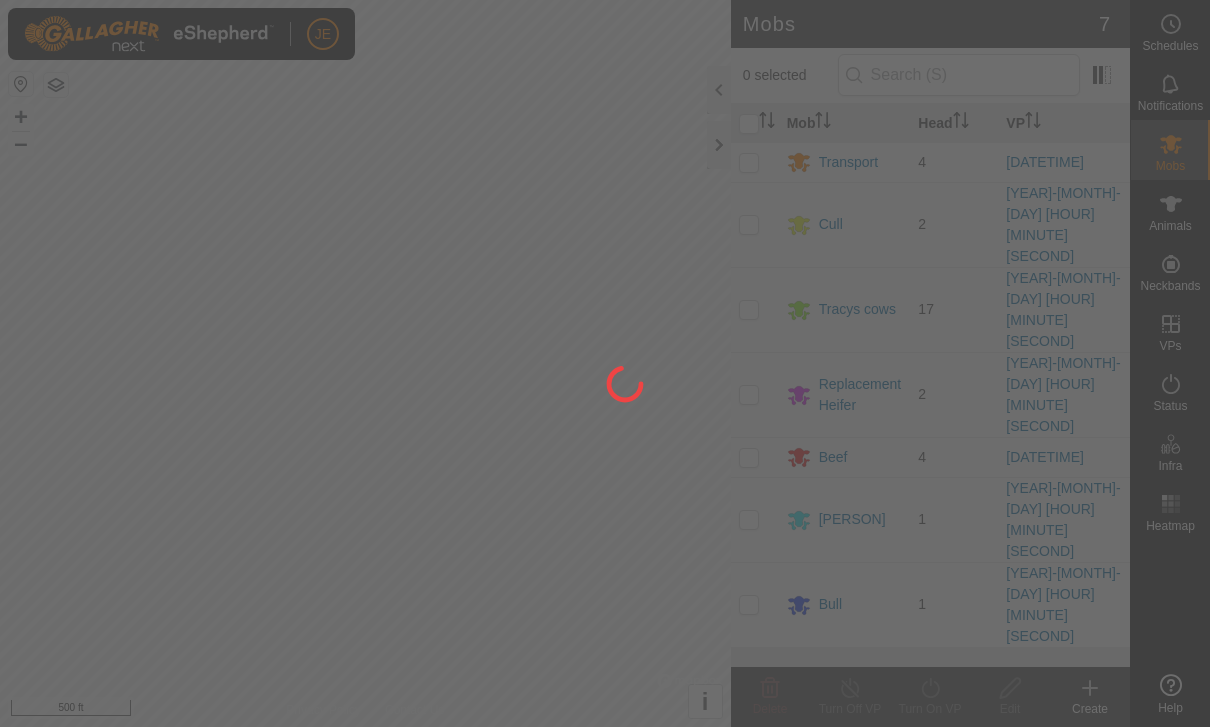 scroll, scrollTop: 0, scrollLeft: 0, axis: both 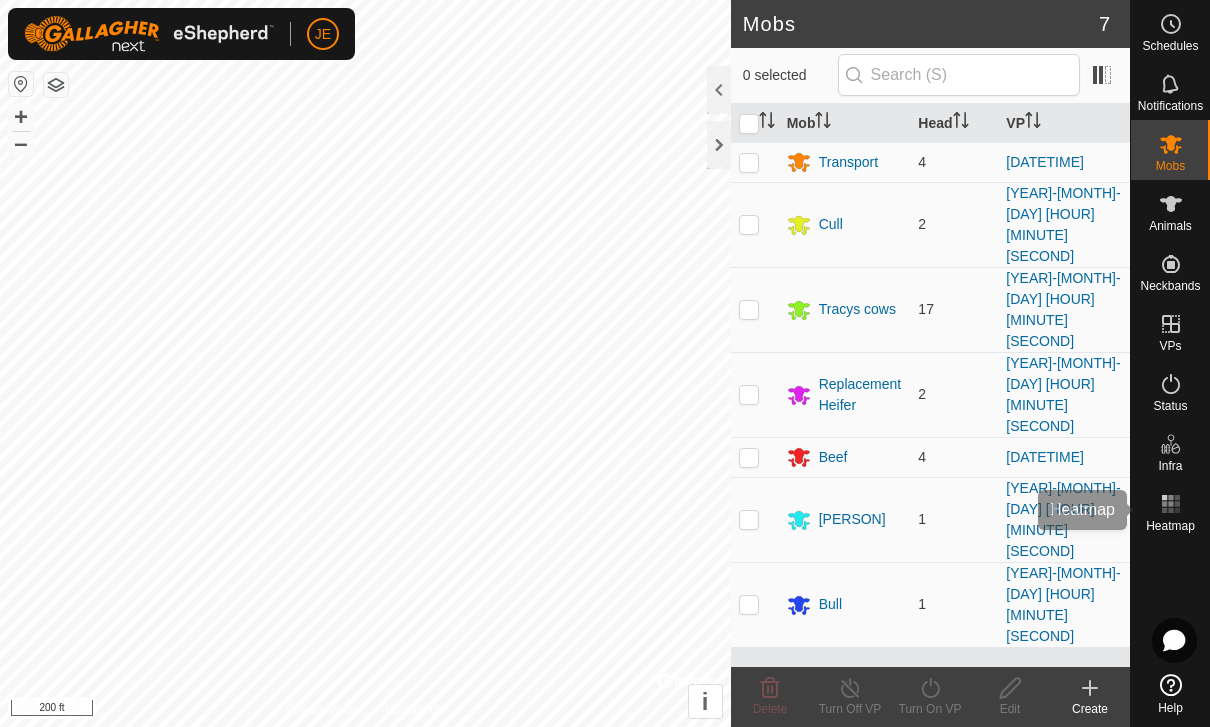 click on "Heatmap" at bounding box center (1170, 526) 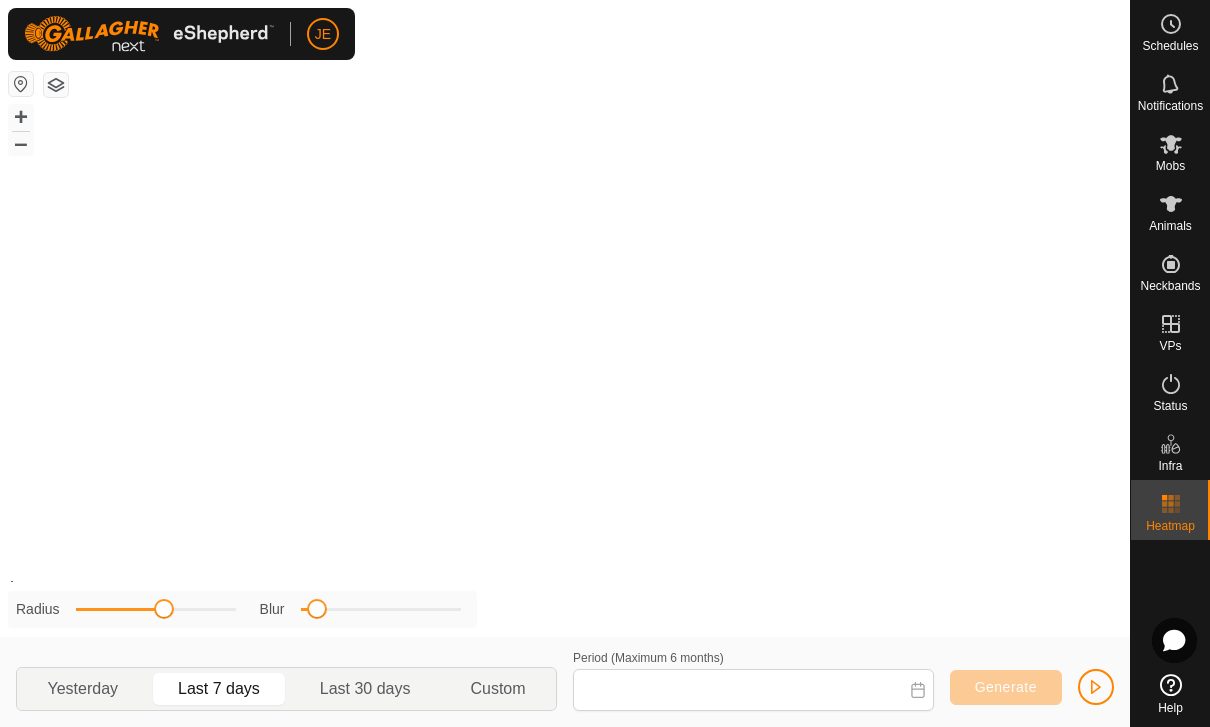 type on "[DD] [MON], [YYYY] - [DD] [MON], [YYYY]" 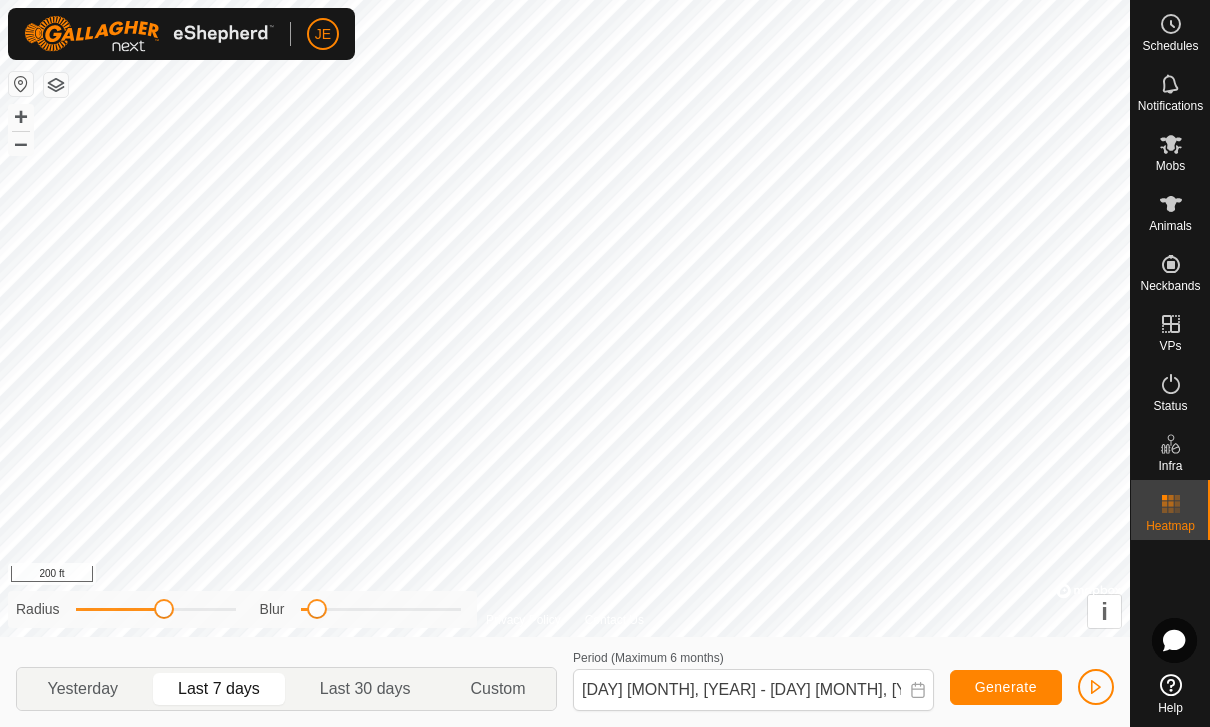 click 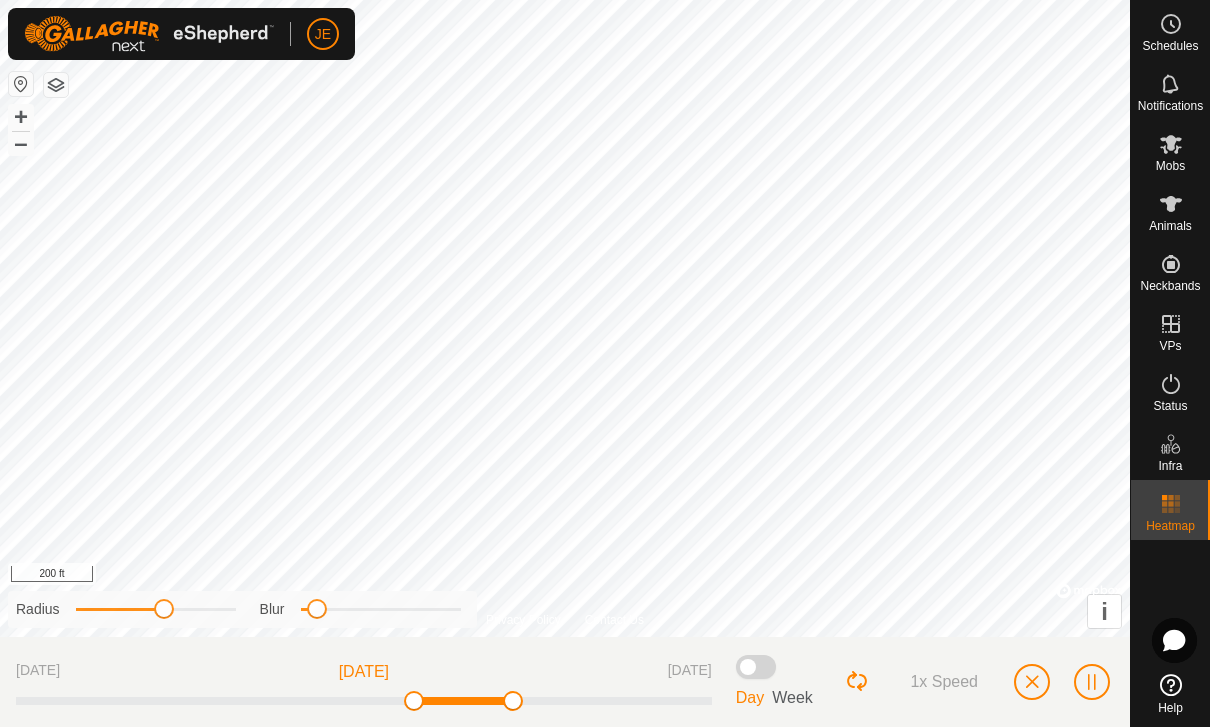 click 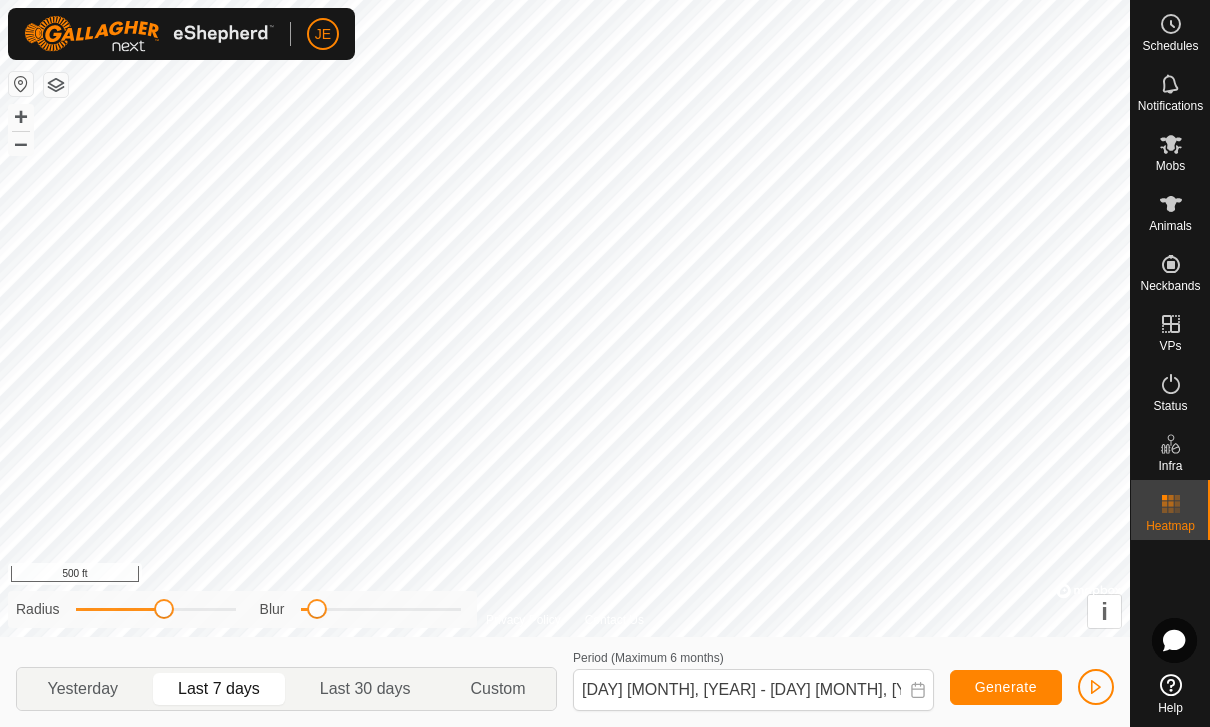 click on "Period (Maximum 6 months)  25 Jul, 2025 - 31 Jul, 2025 Generate" 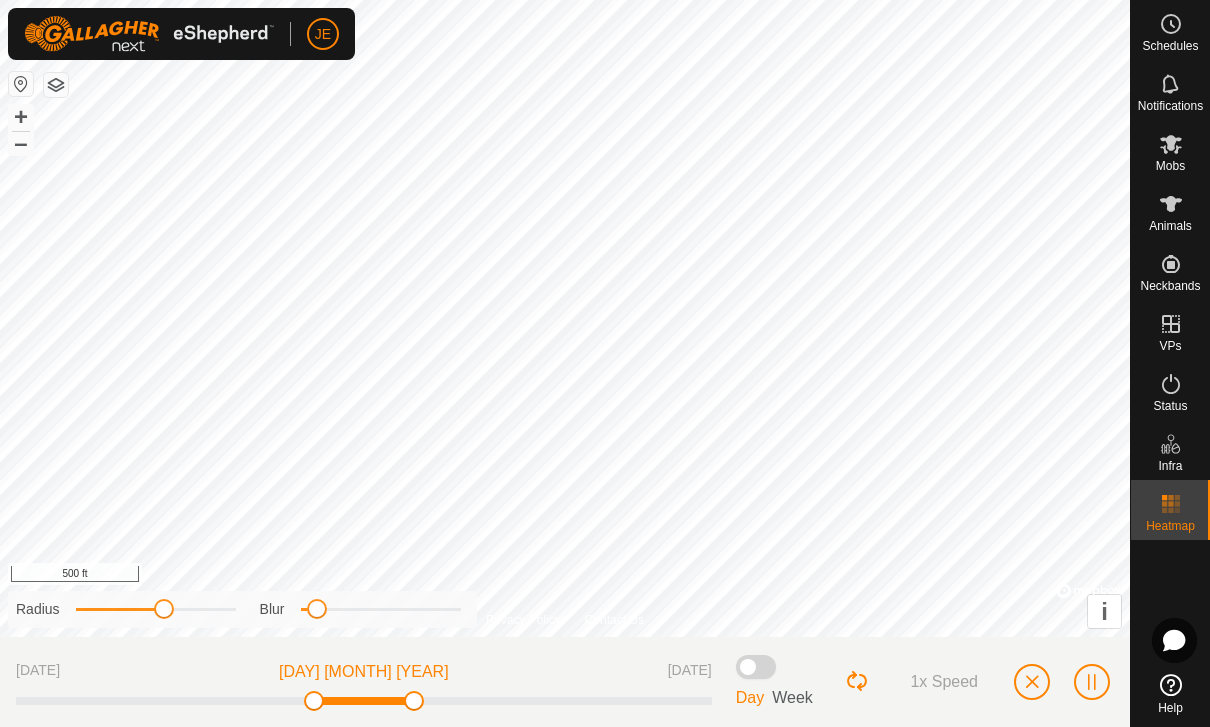 click 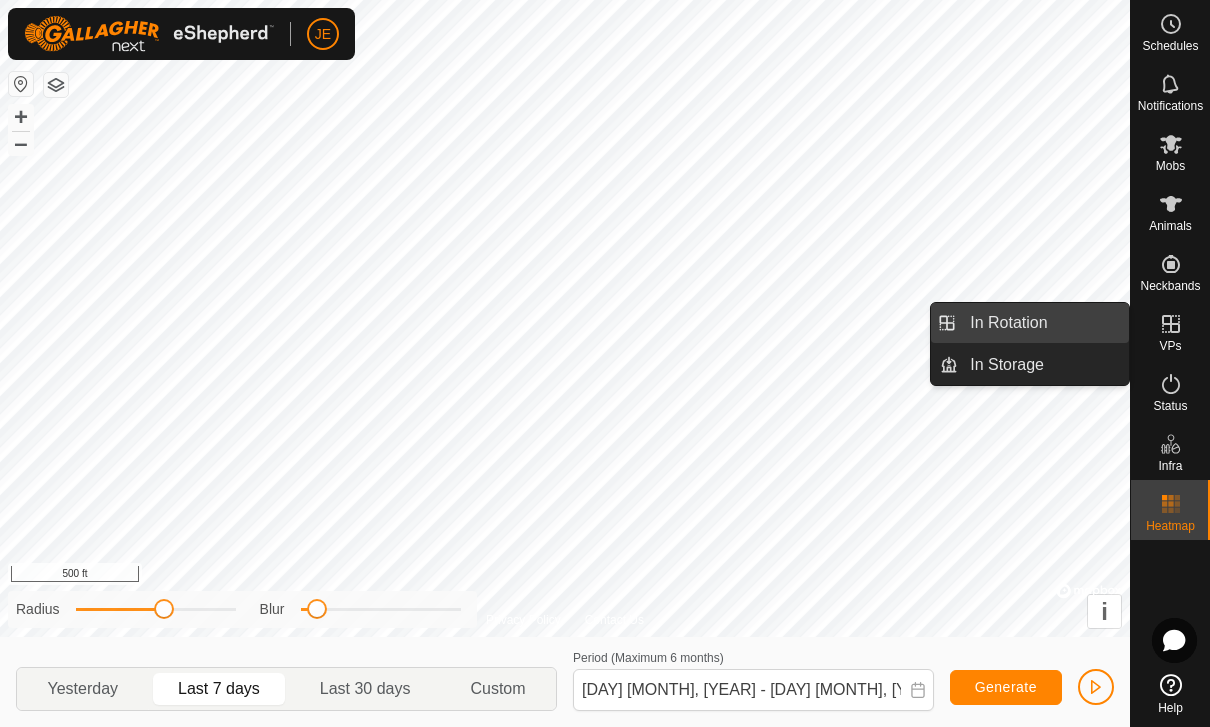 click on "In Rotation" at bounding box center (1008, 323) 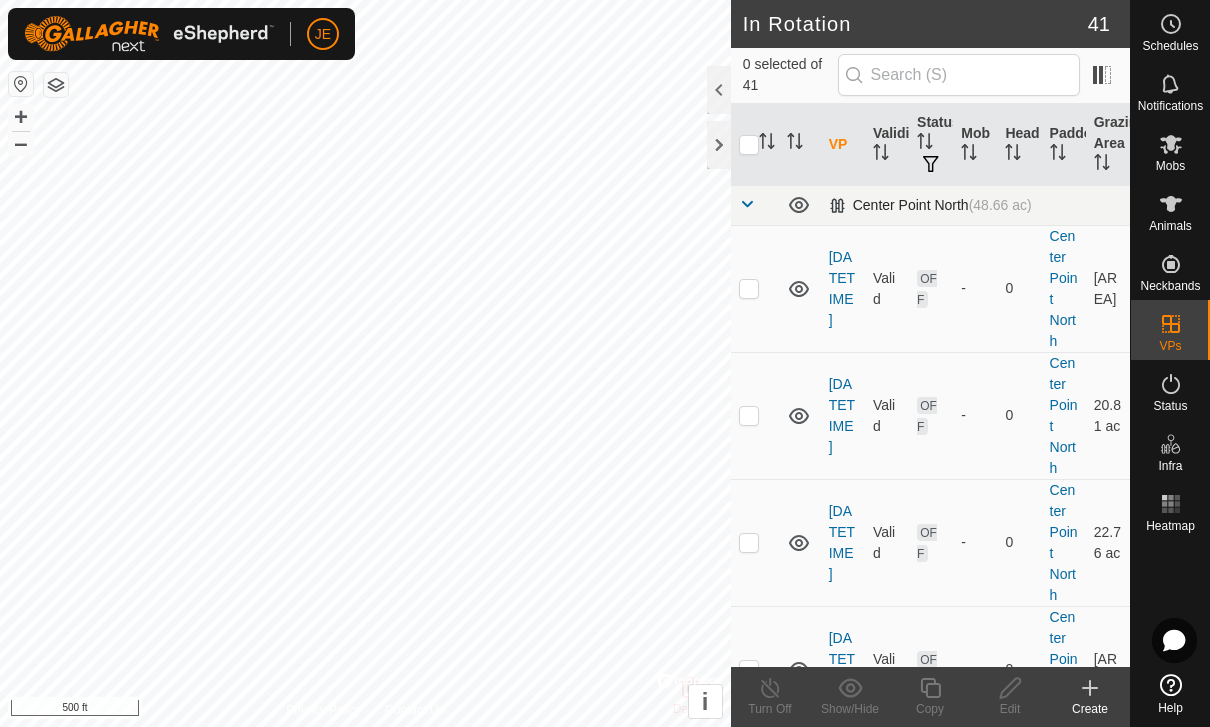 click at bounding box center [747, 204] 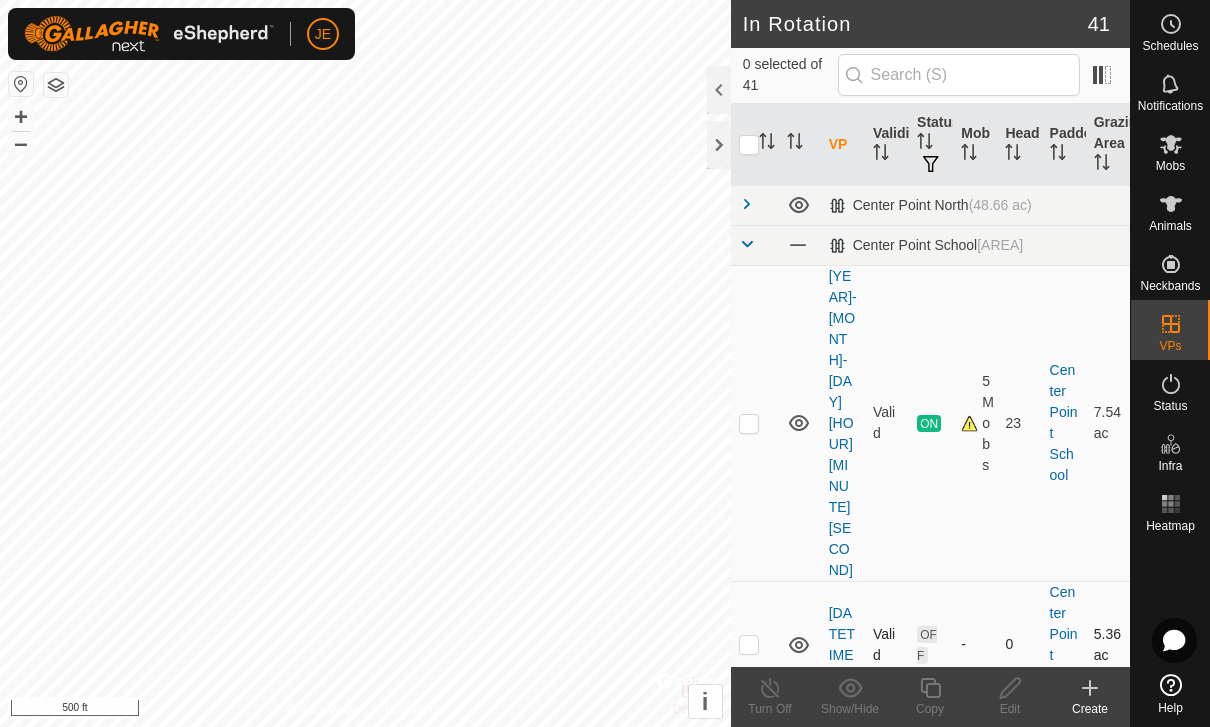click at bounding box center [749, 644] 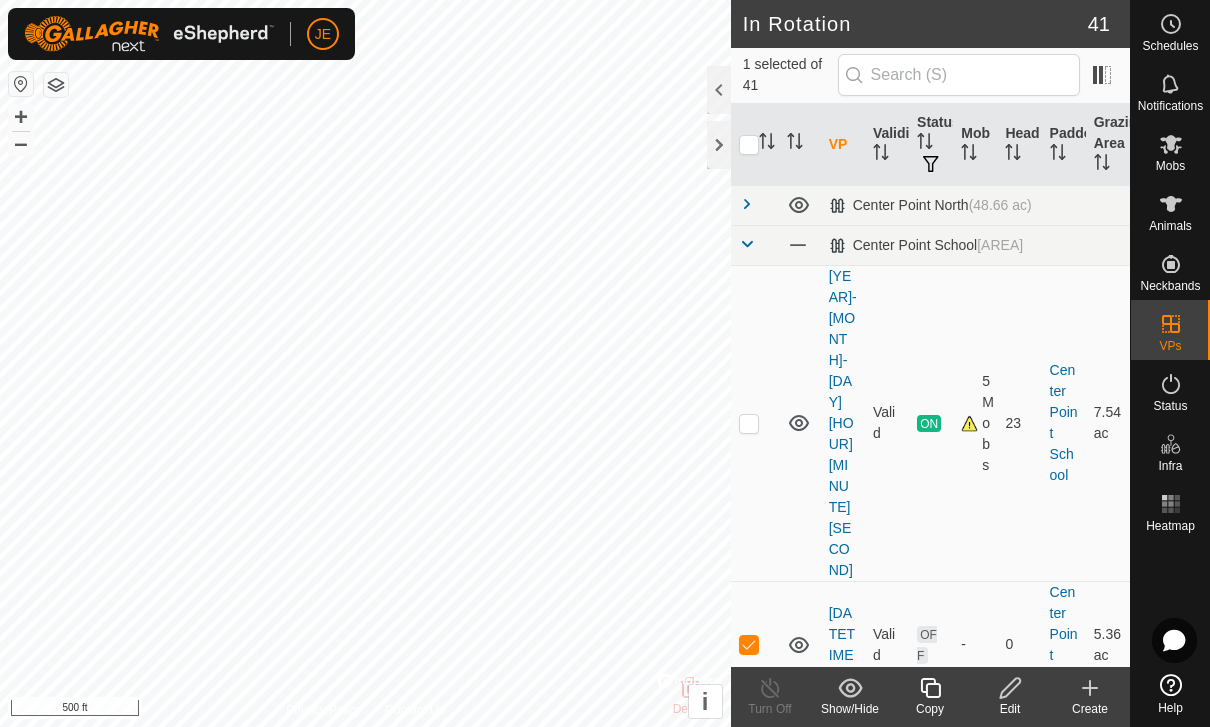 click 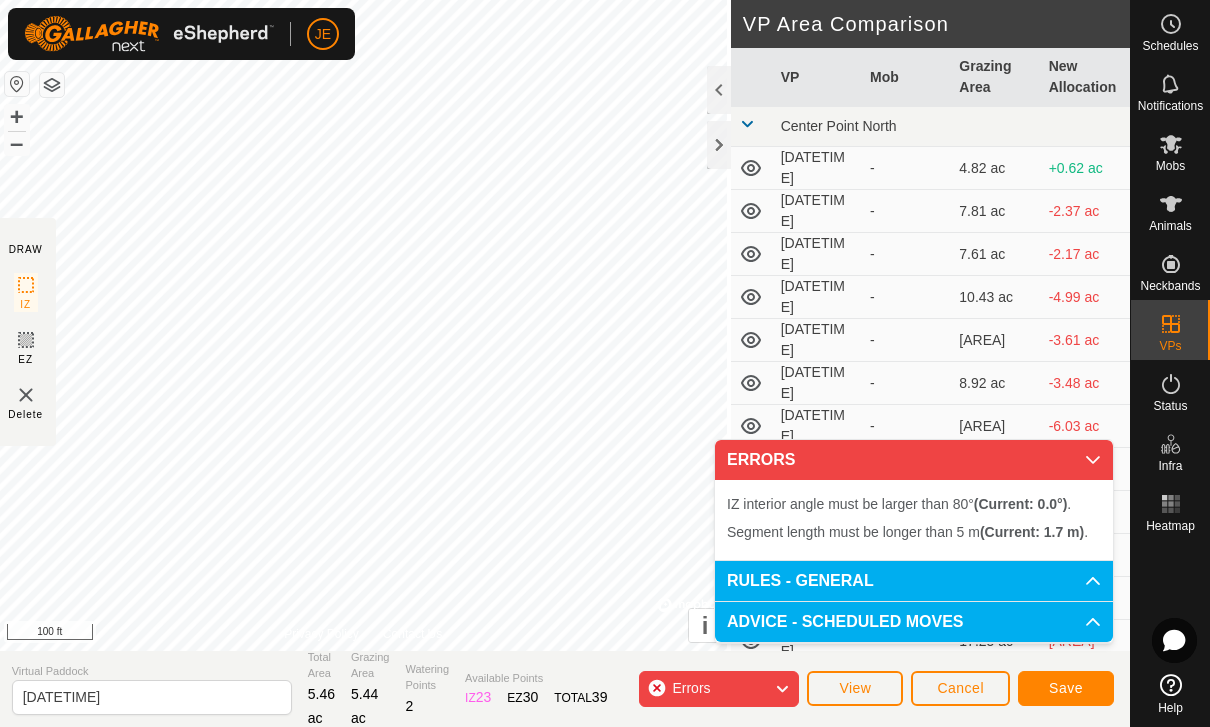 click on "Save" 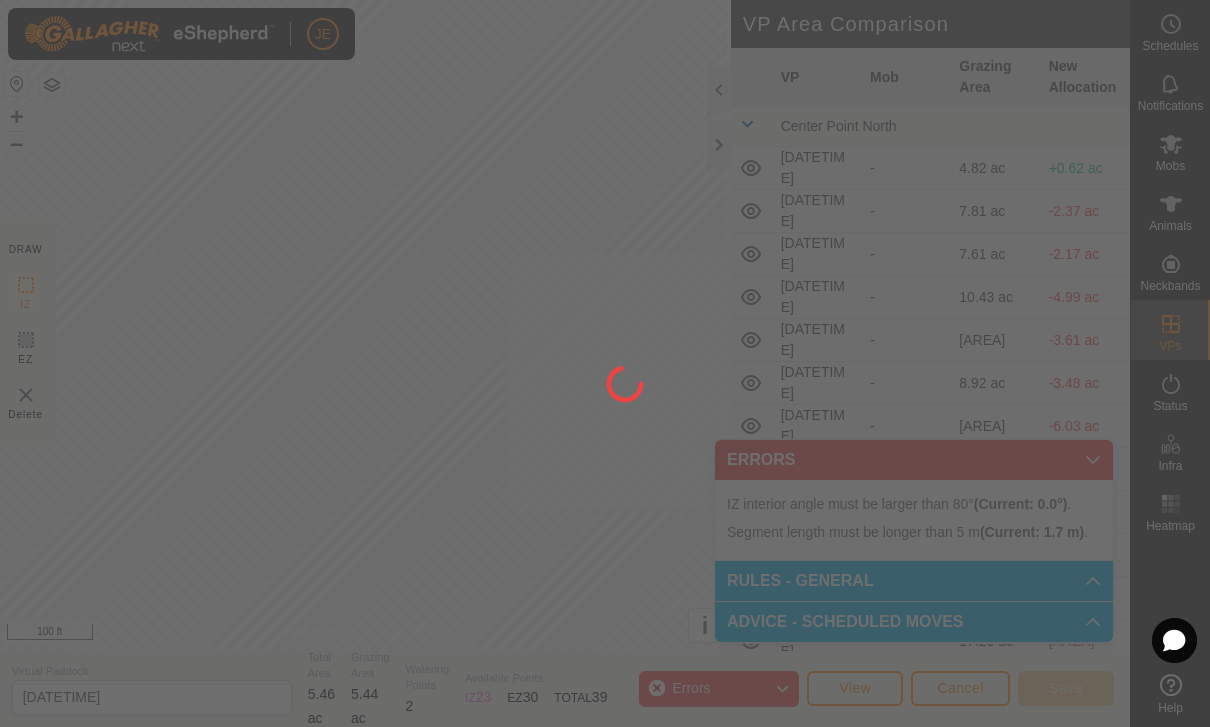 click 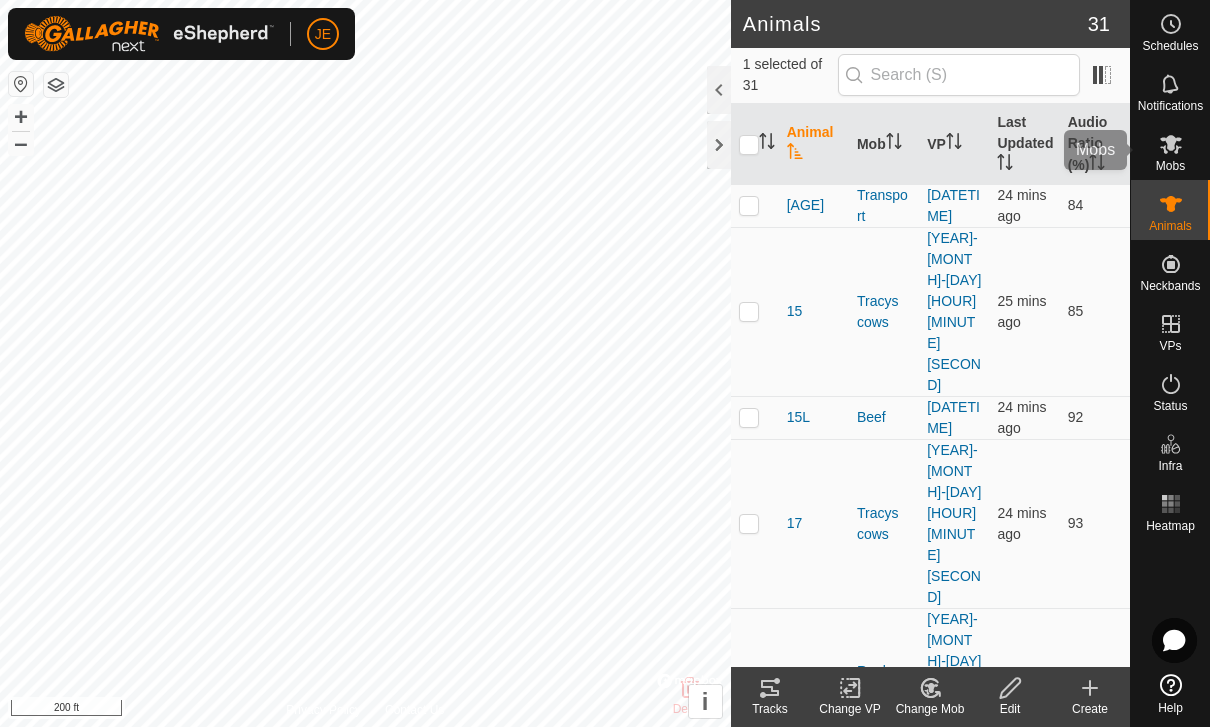 click on "Mobs" at bounding box center (1170, 150) 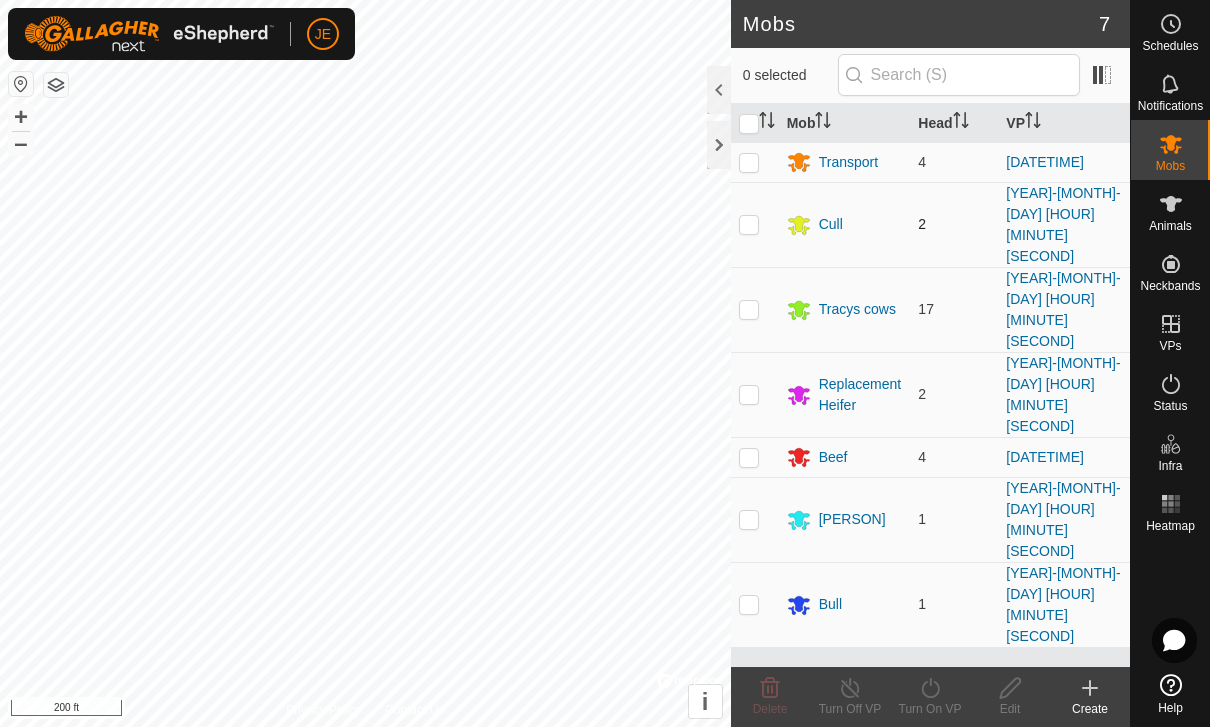 click at bounding box center (749, 224) 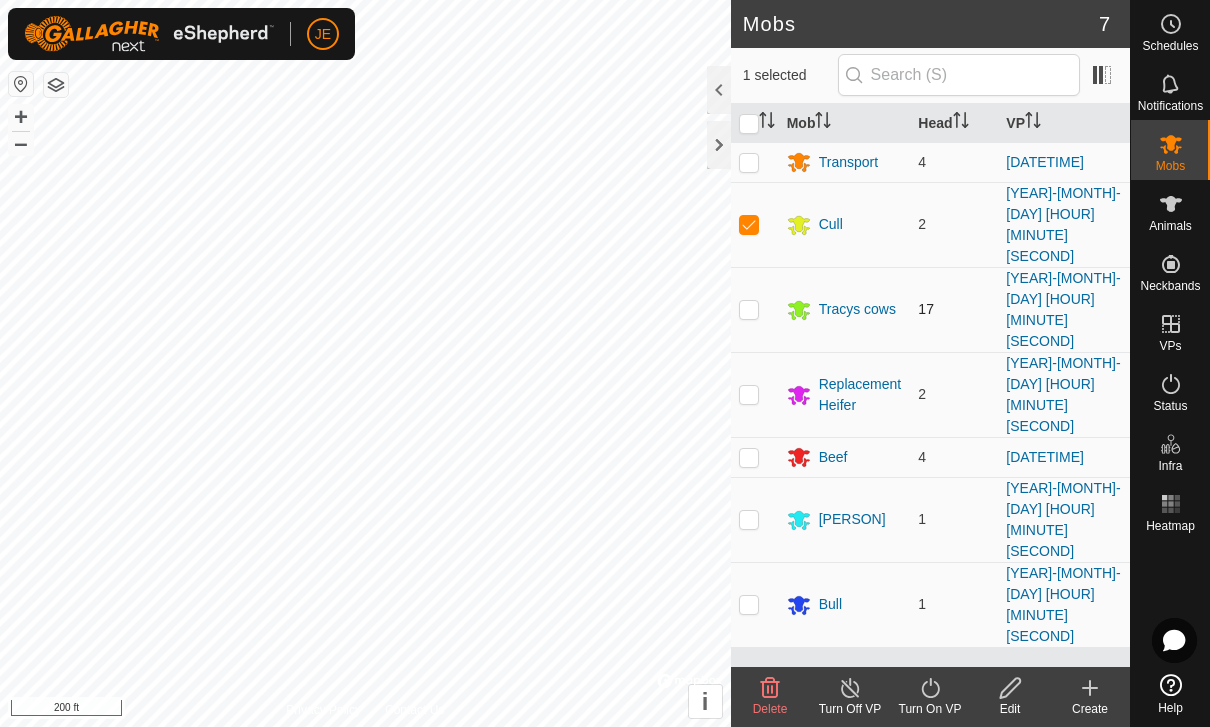 click at bounding box center (749, 309) 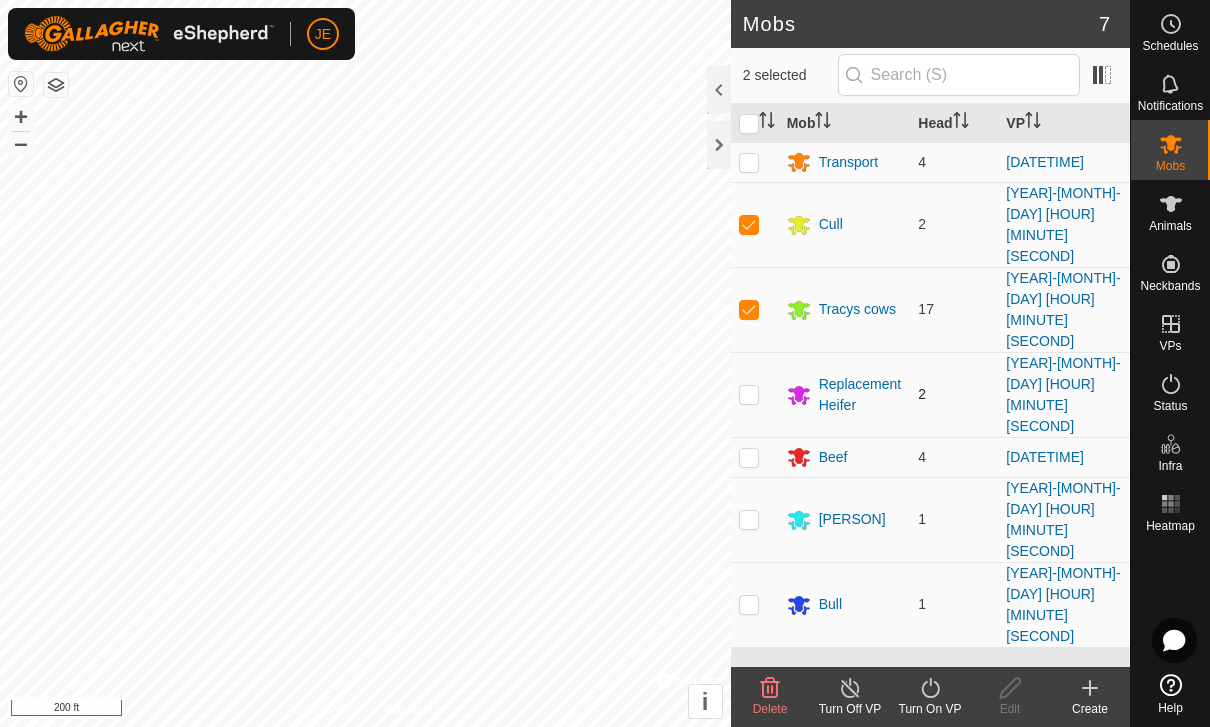 click at bounding box center [749, 394] 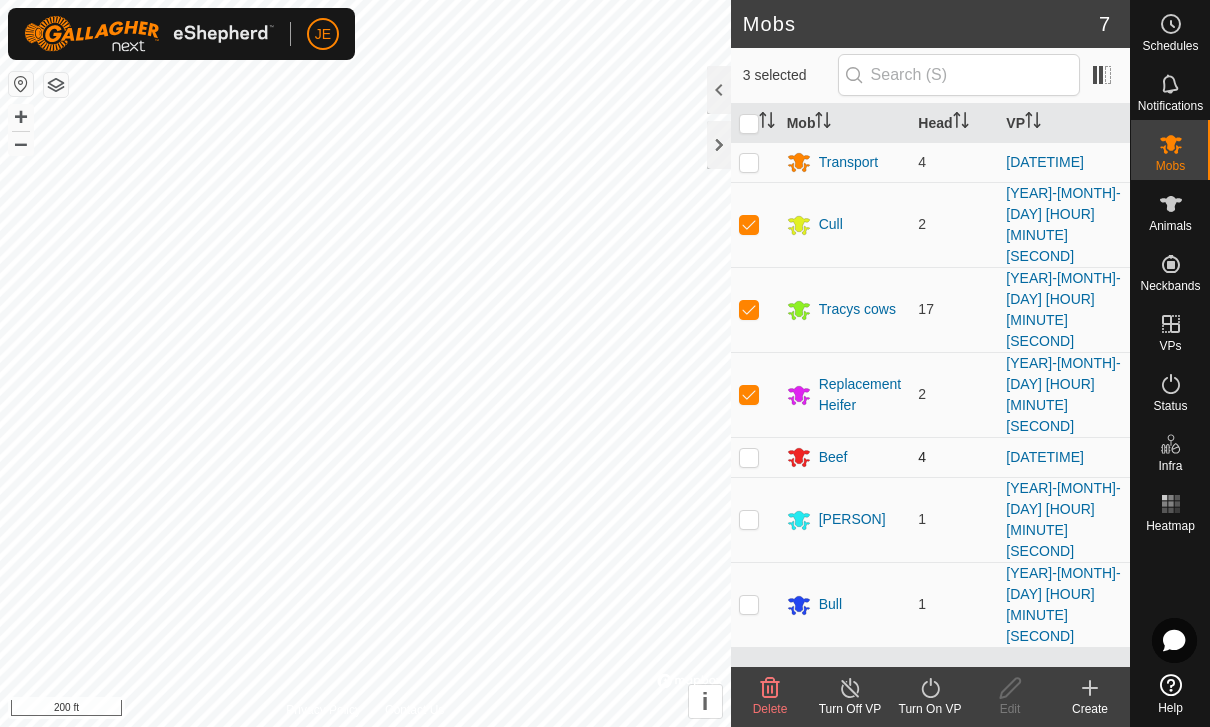 click at bounding box center (749, 457) 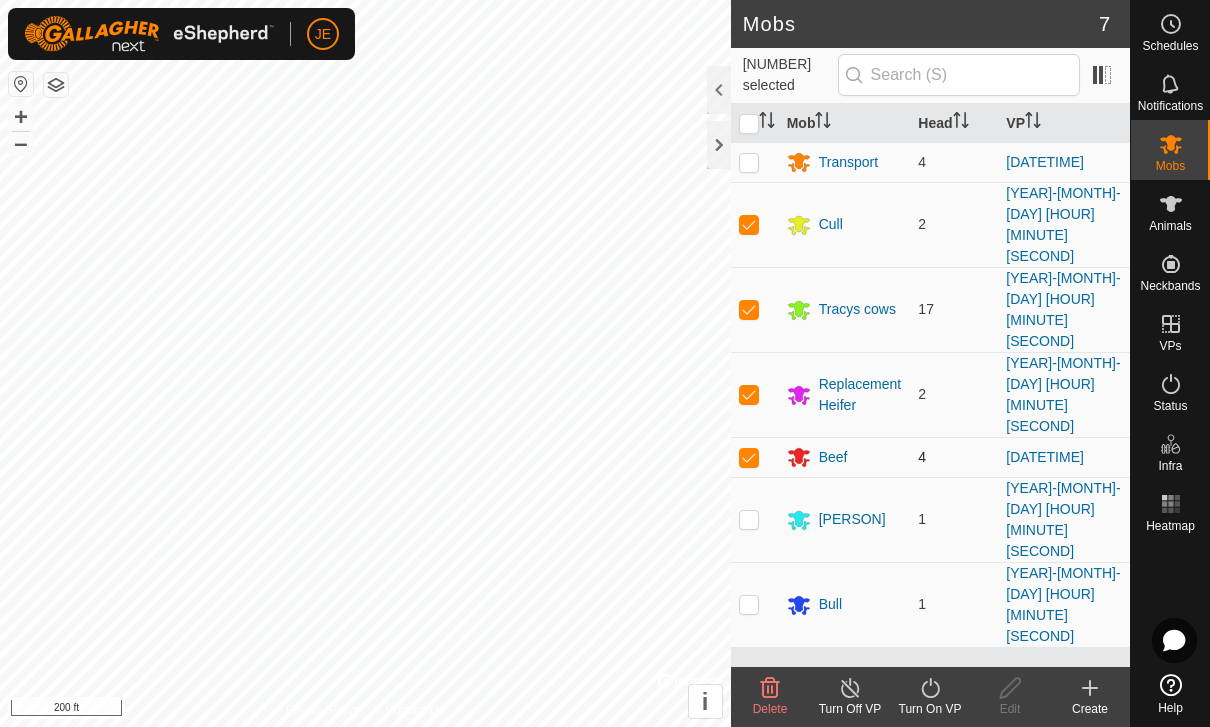 click at bounding box center (749, 457) 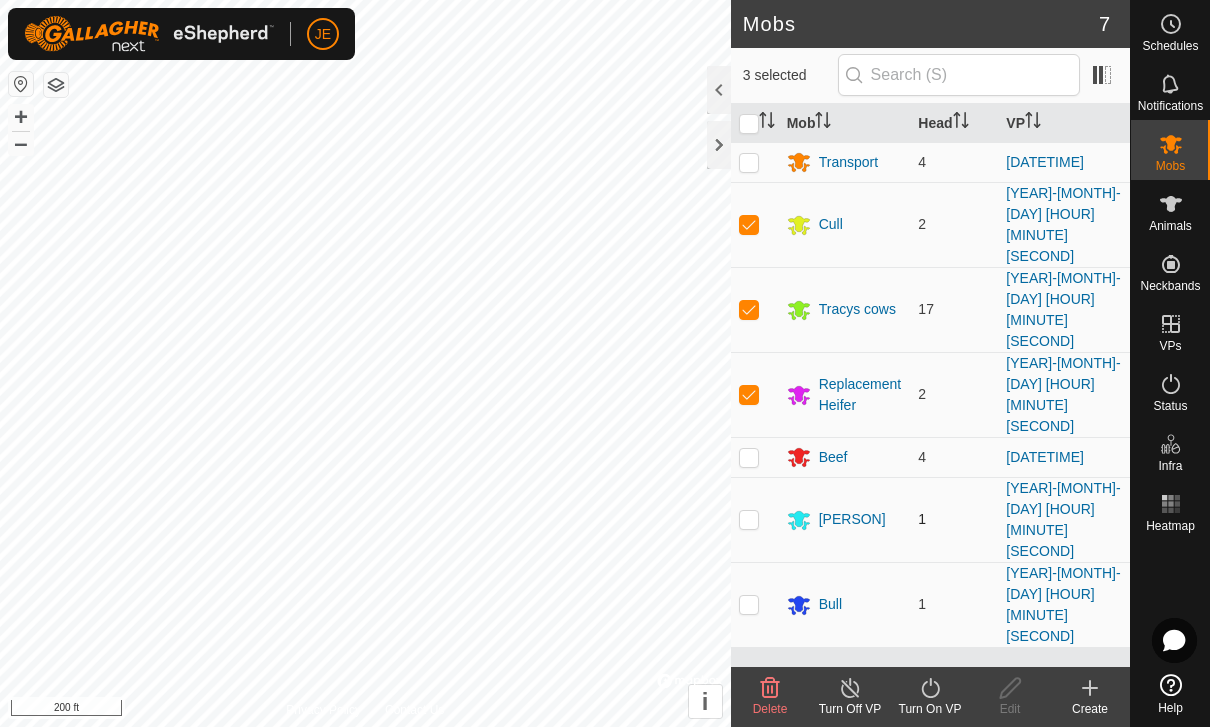 click at bounding box center (749, 519) 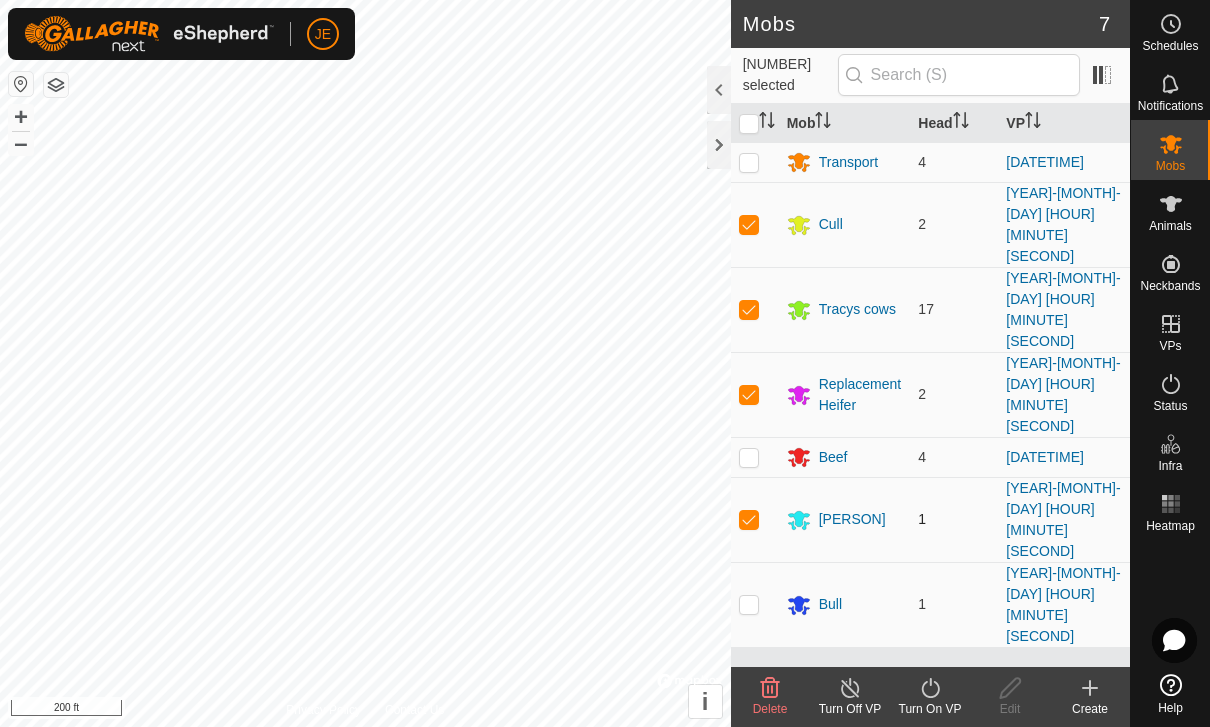 checkbox on "true" 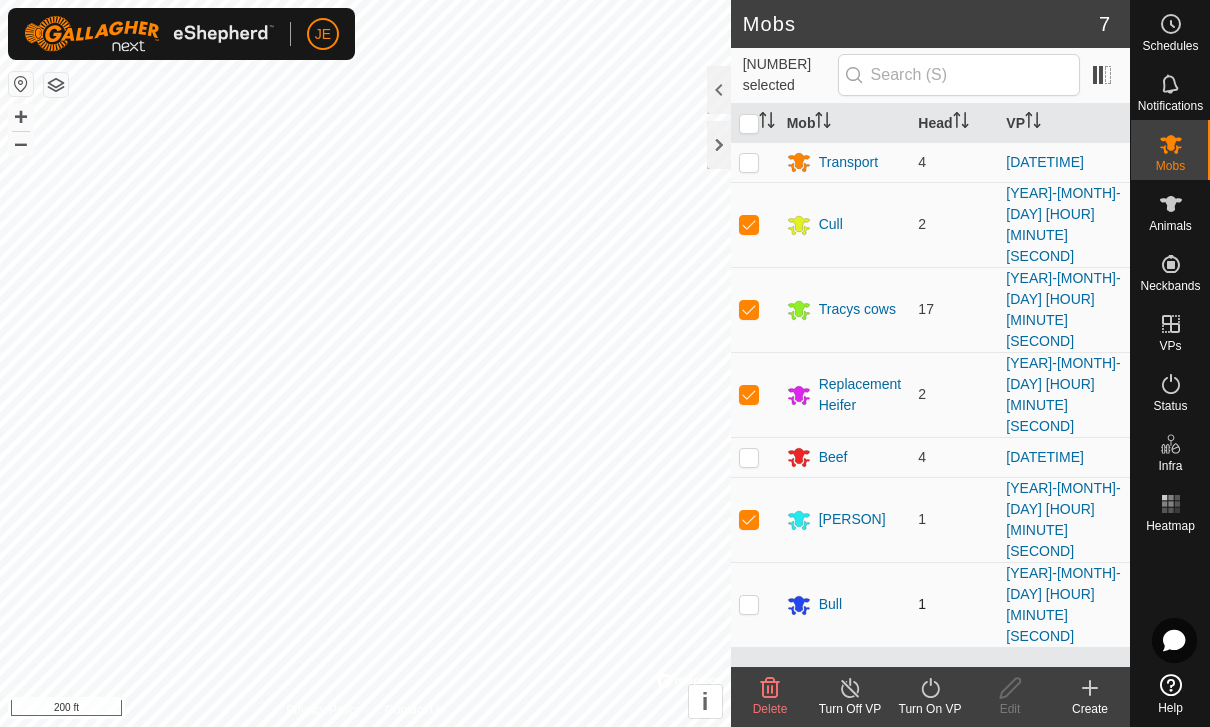 click at bounding box center (749, 604) 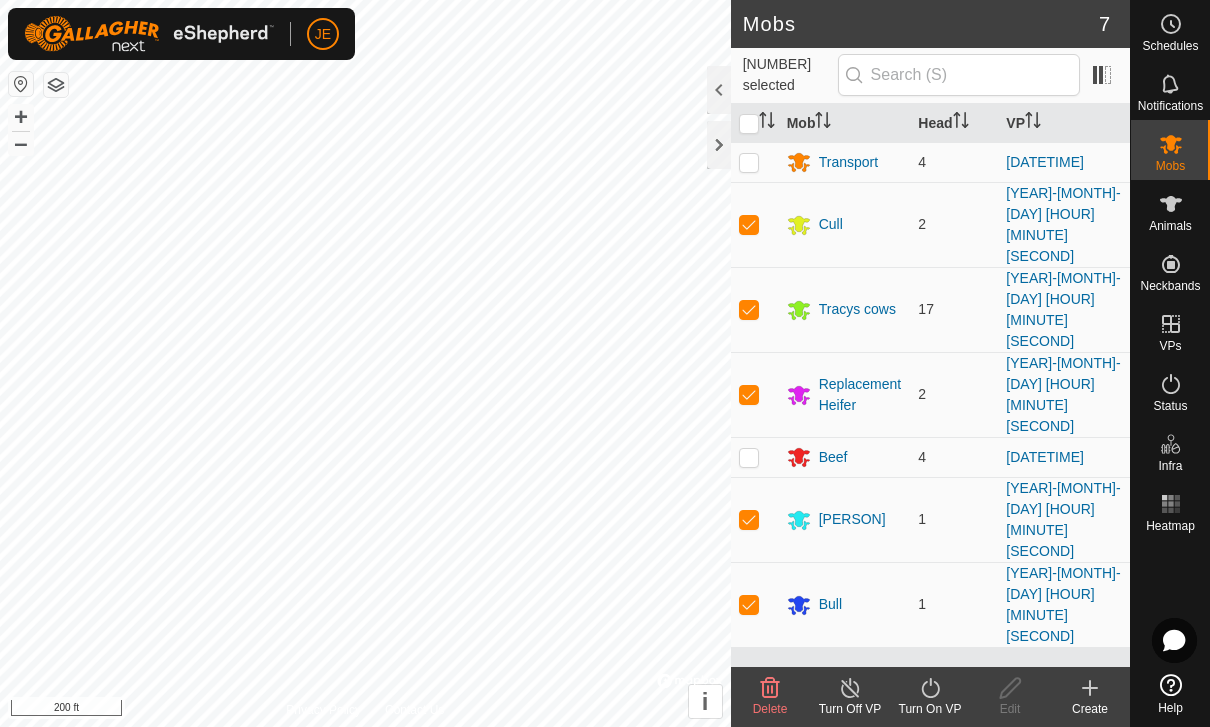 click 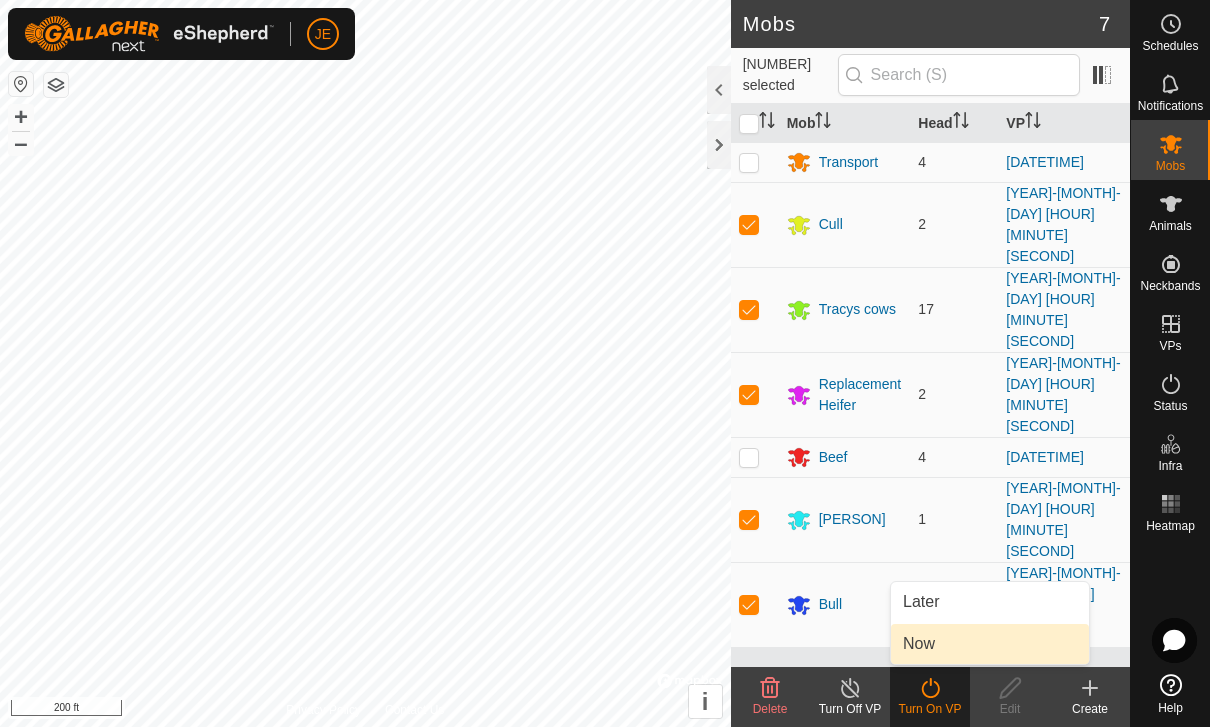 click on "Now" at bounding box center (990, 644) 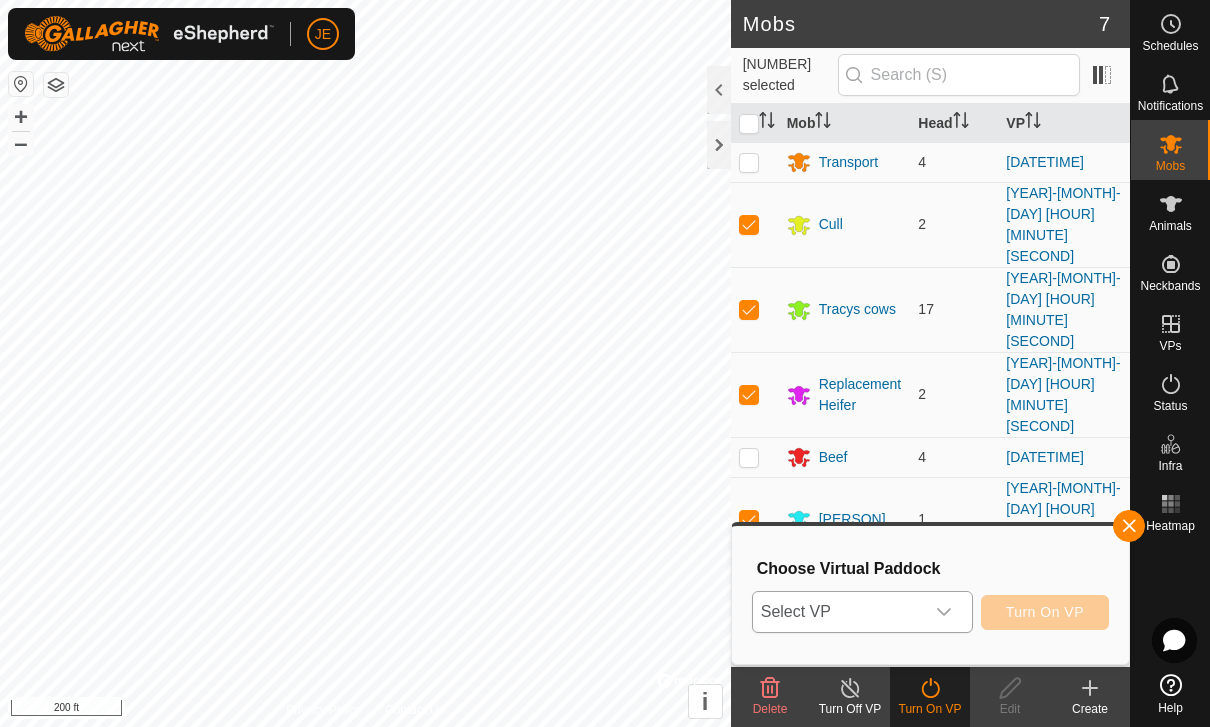 click on "Select VP" at bounding box center (838, 612) 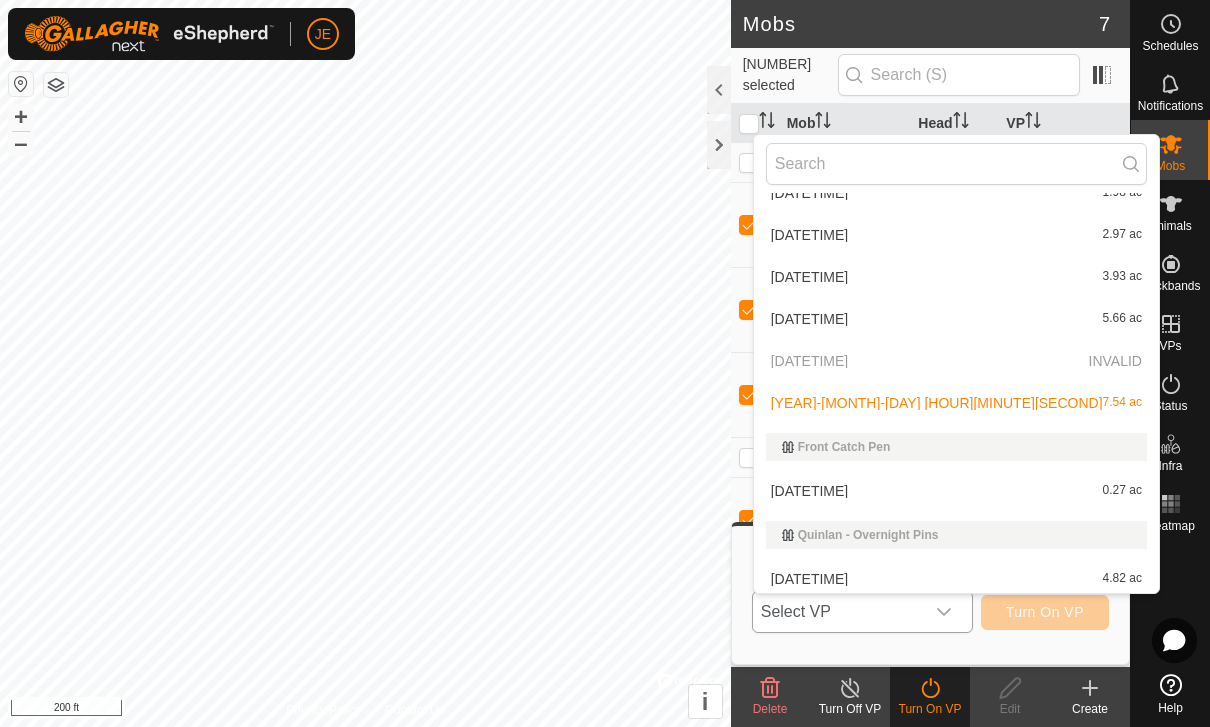 scroll, scrollTop: 992, scrollLeft: 0, axis: vertical 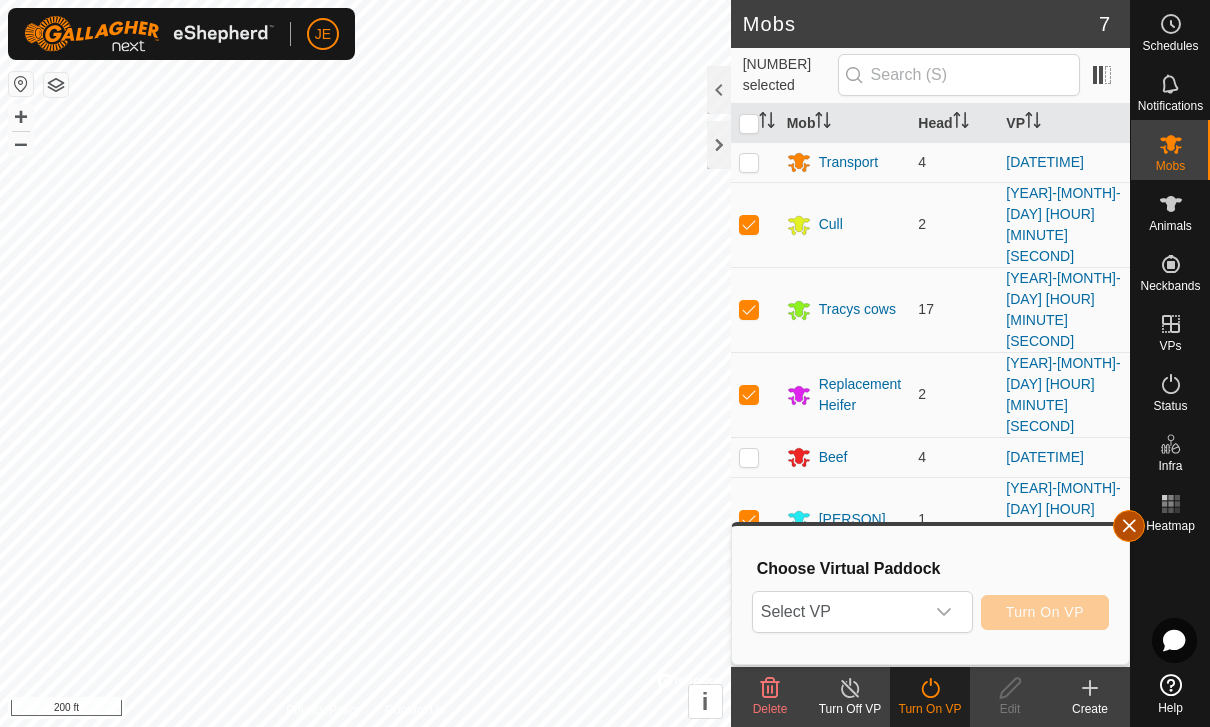 click at bounding box center [1129, 526] 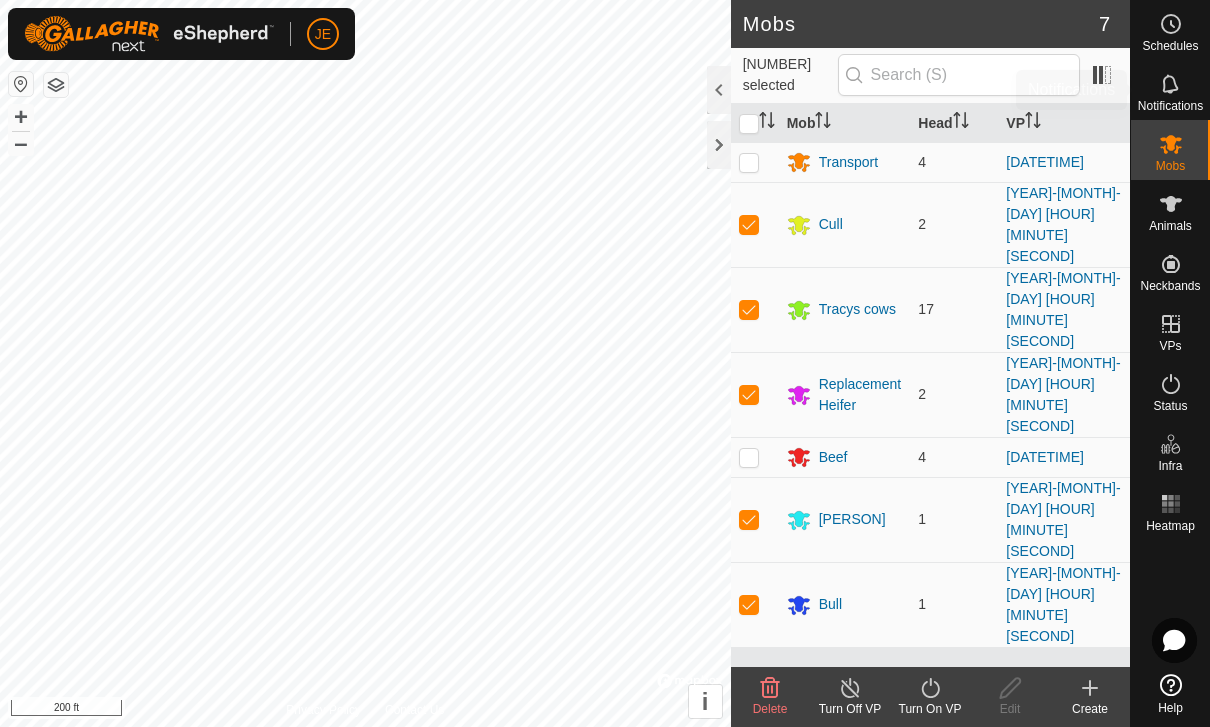click on "Notifications" at bounding box center (1170, 106) 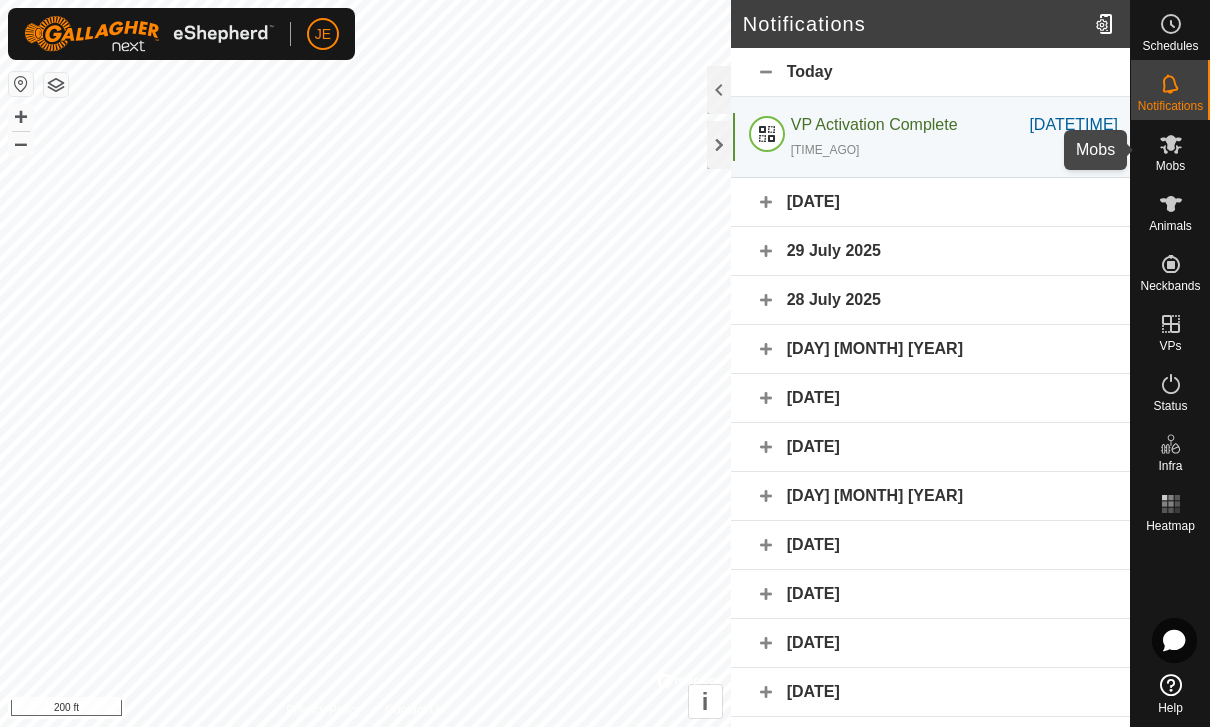 click on "Mobs" at bounding box center (1170, 166) 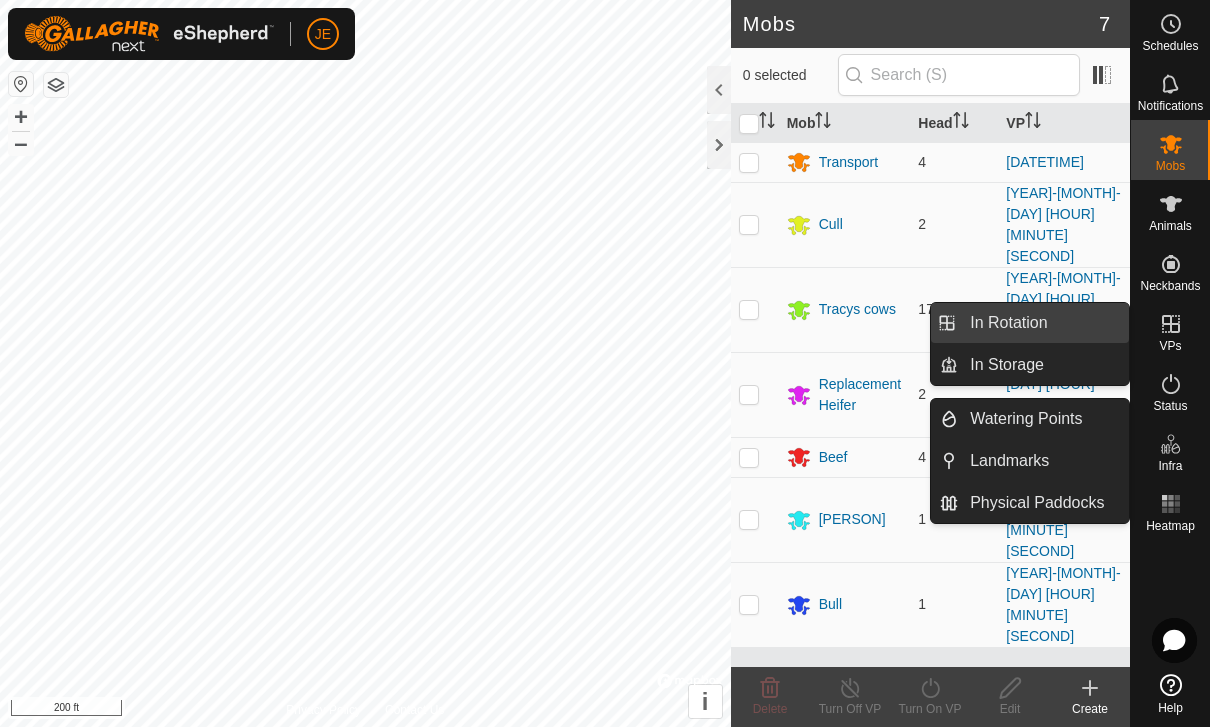 click on "In Rotation" at bounding box center [1043, 323] 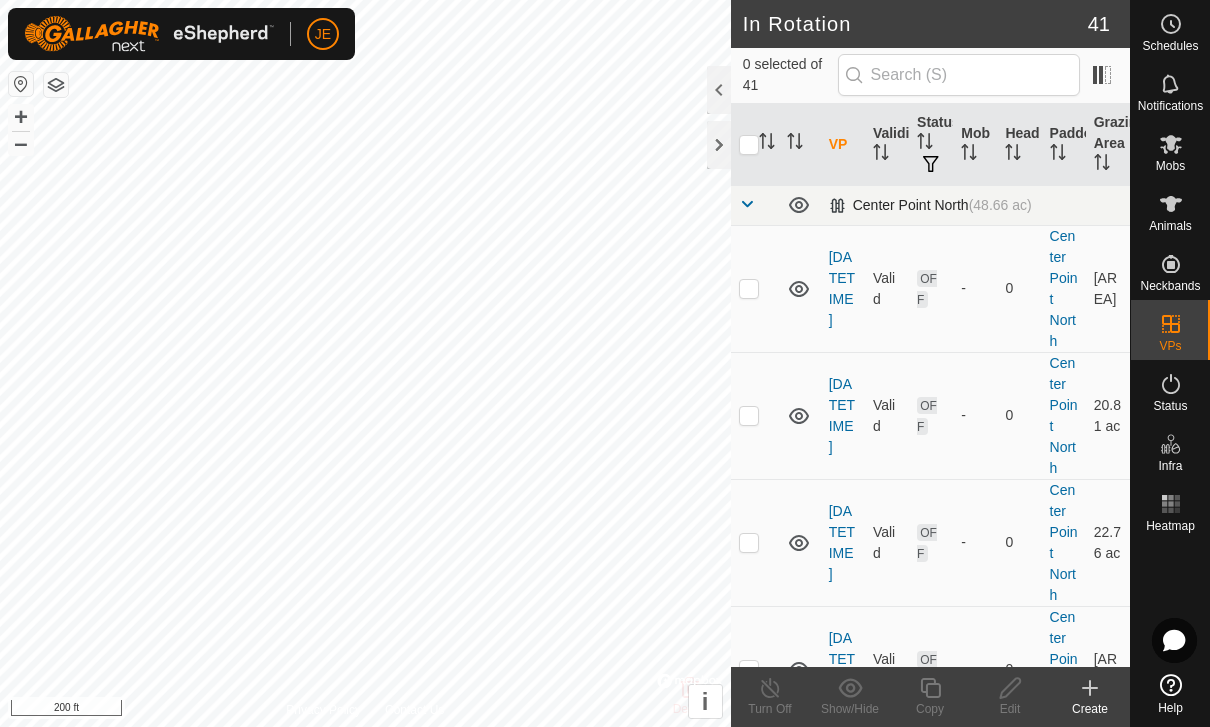click at bounding box center [747, 204] 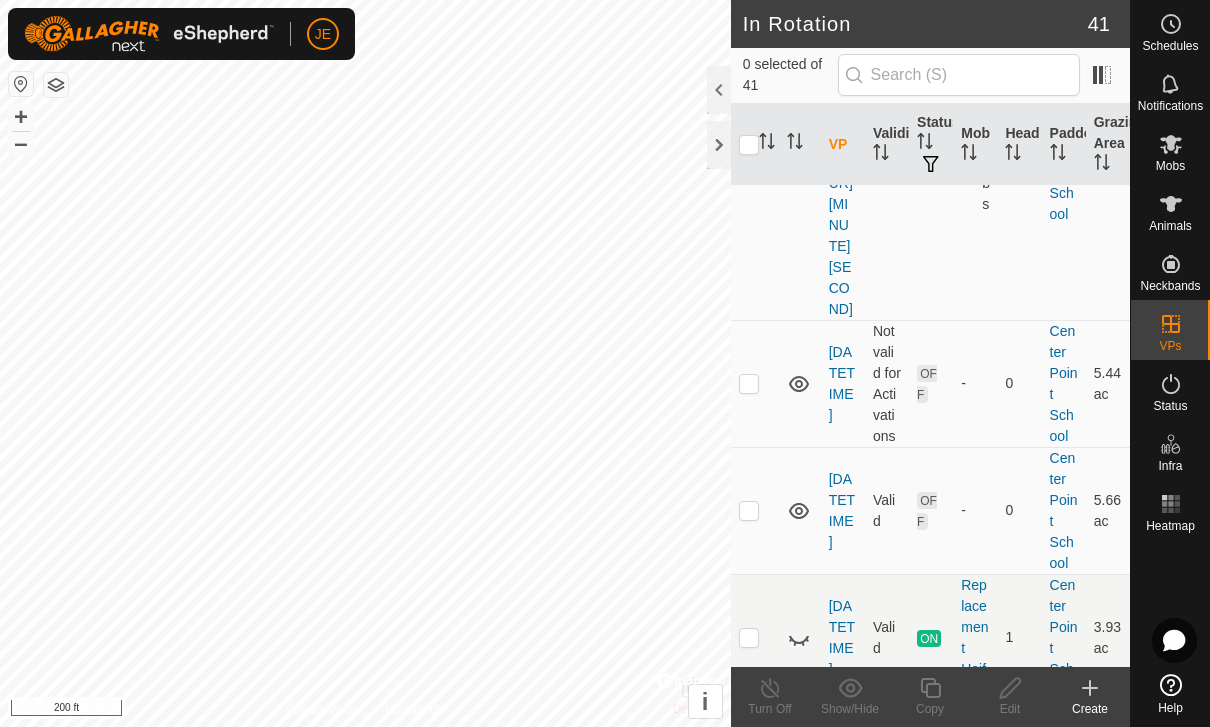 scroll, scrollTop: 263, scrollLeft: 0, axis: vertical 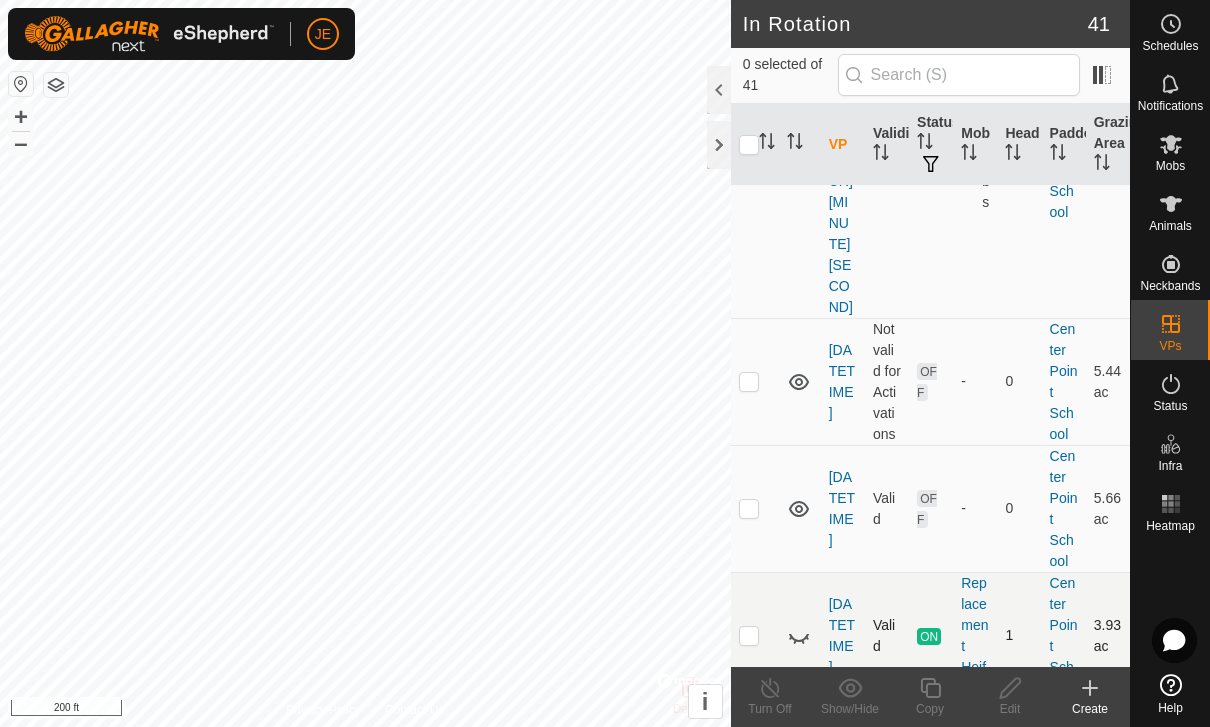 click 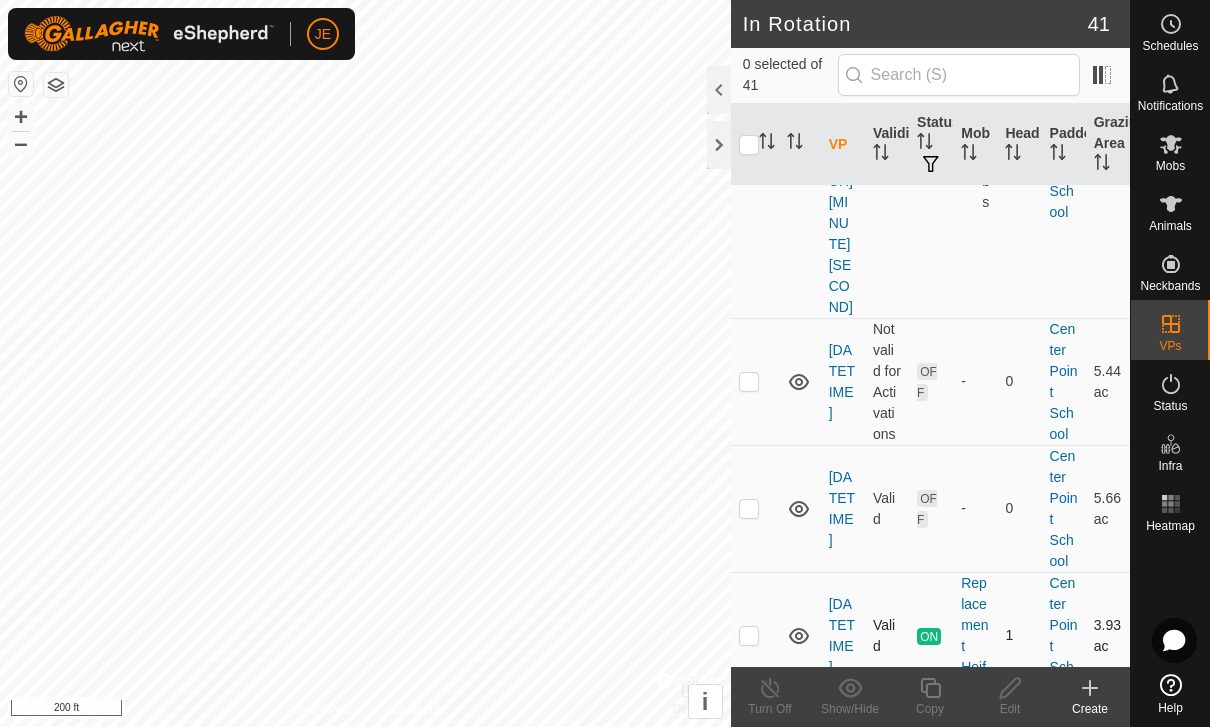 click at bounding box center (749, 635) 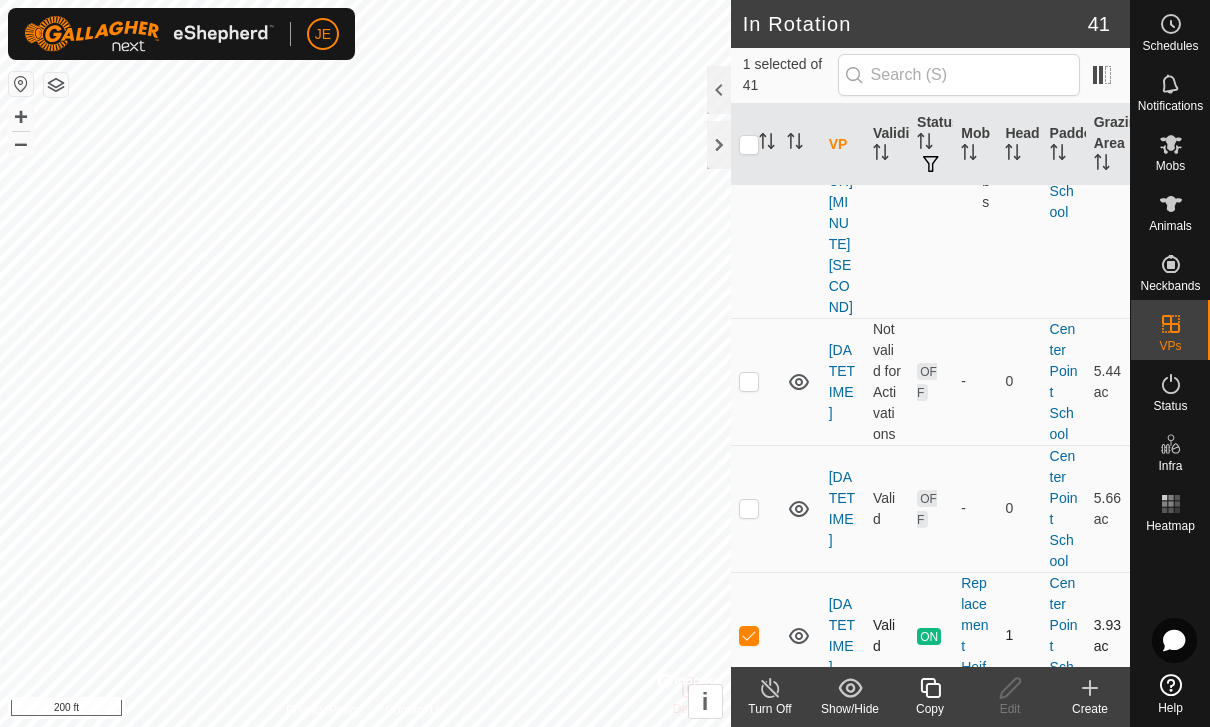 click on "1" at bounding box center (1019, 635) 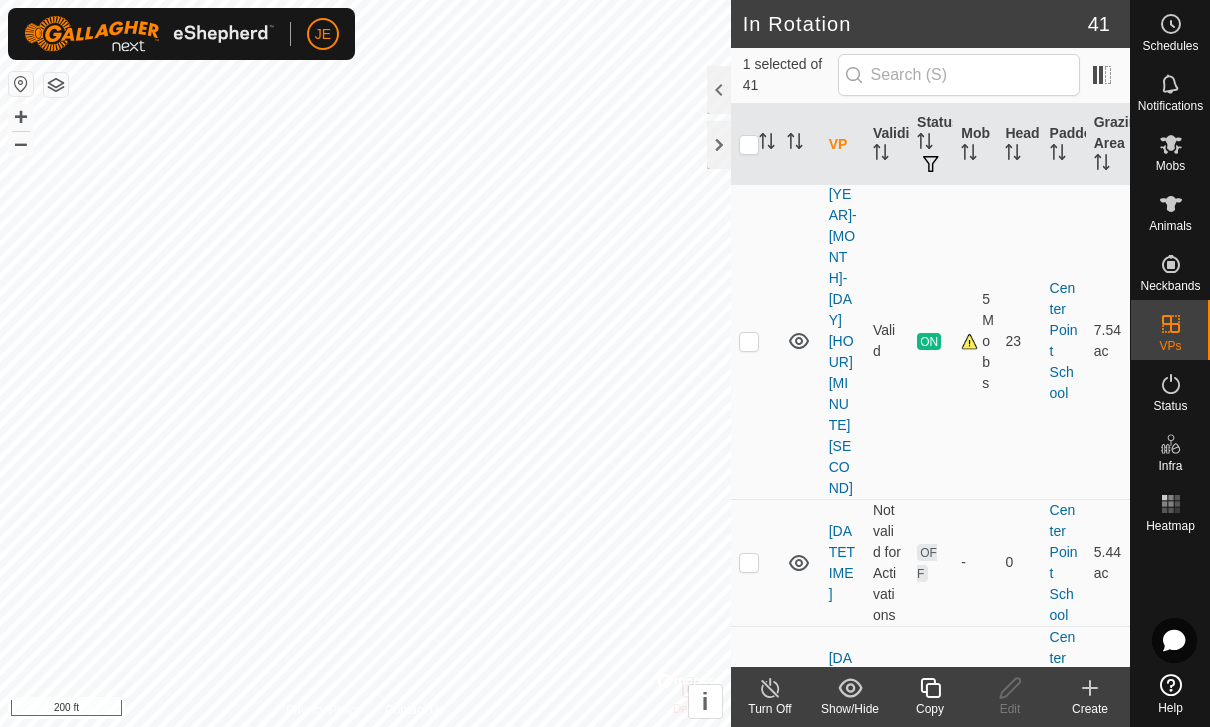 scroll, scrollTop: 58, scrollLeft: 0, axis: vertical 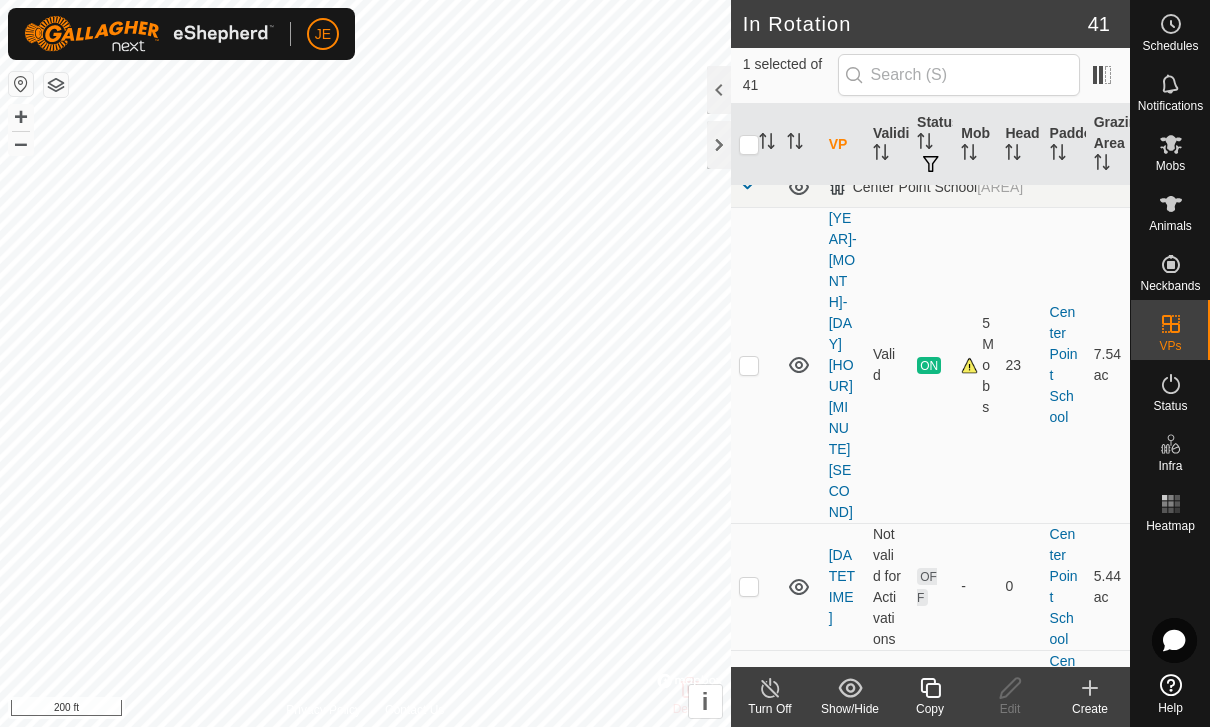 click at bounding box center [749, 840] 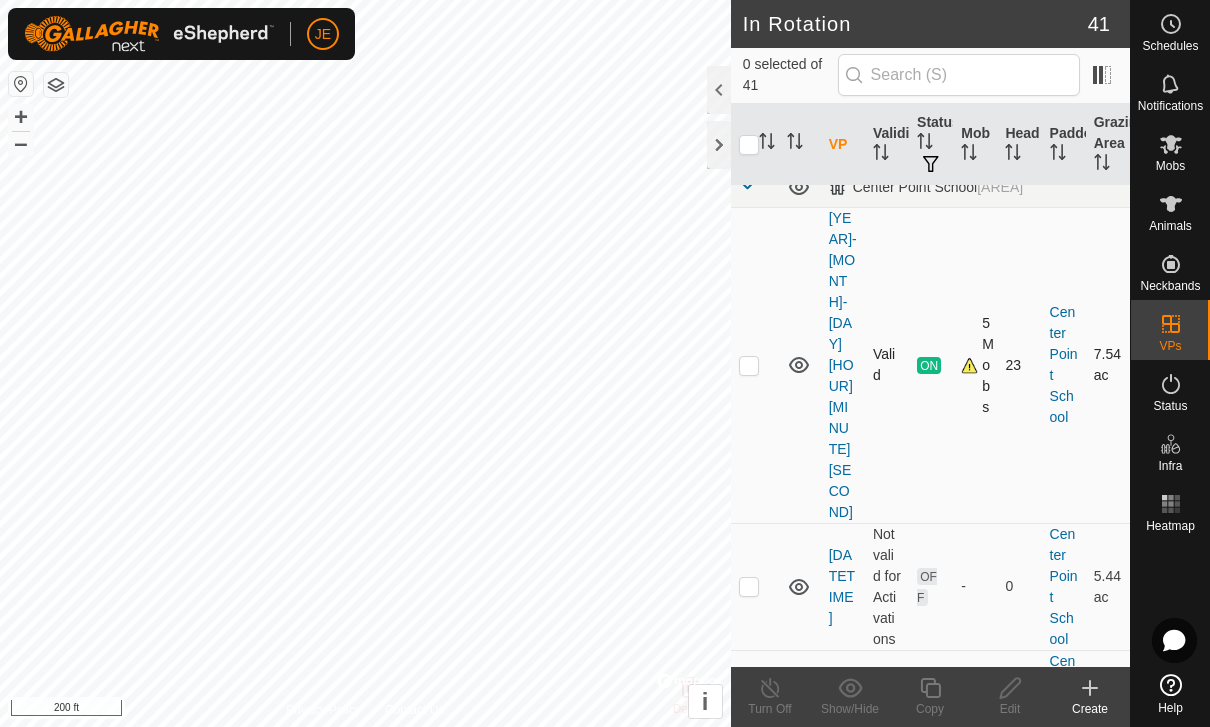 click at bounding box center (749, 365) 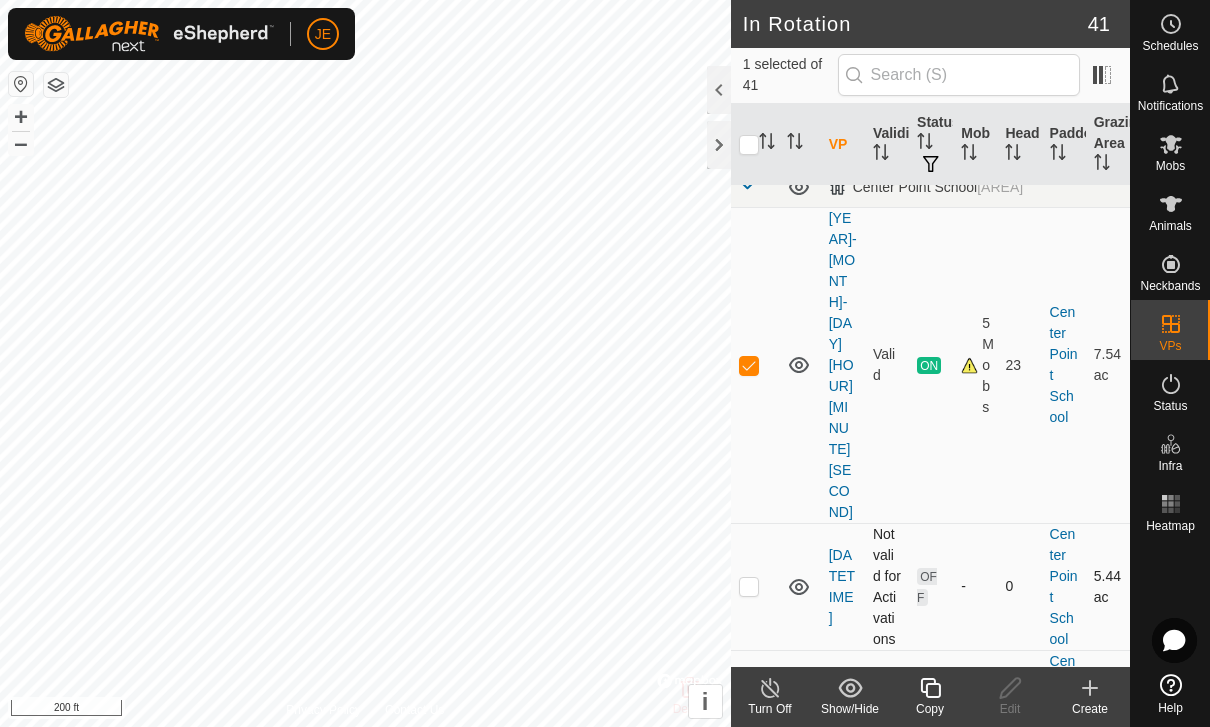 click at bounding box center [755, 586] 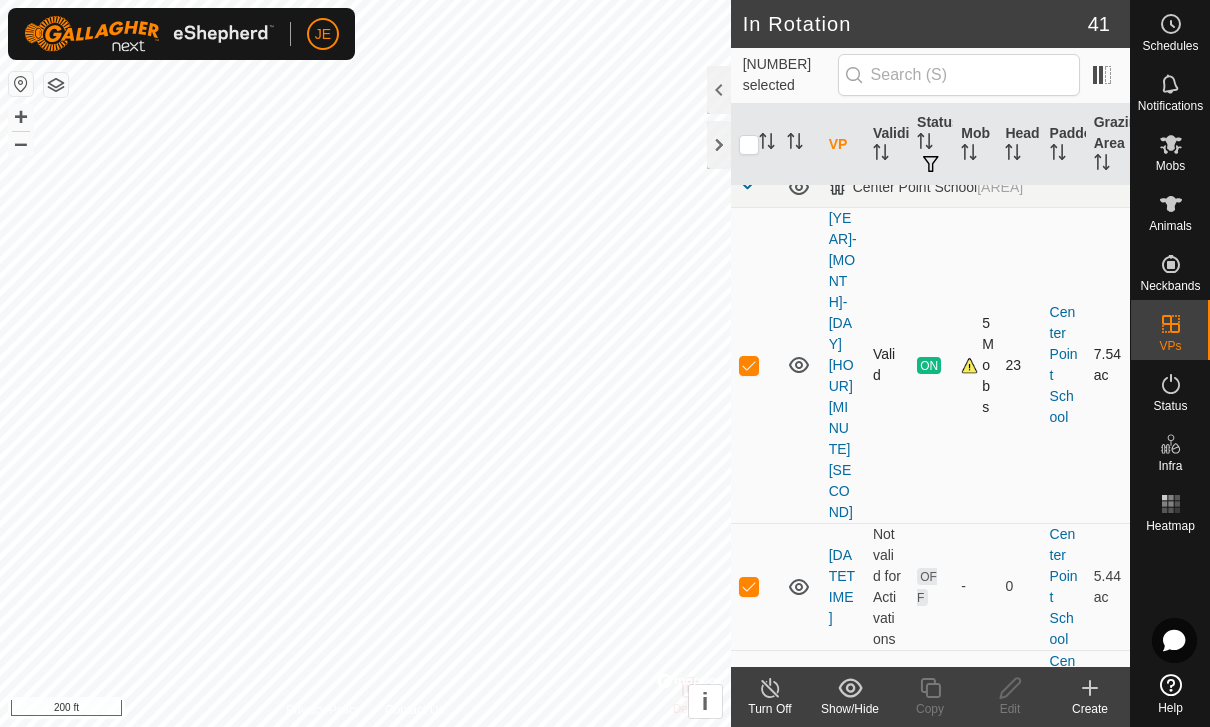 click at bounding box center (749, 365) 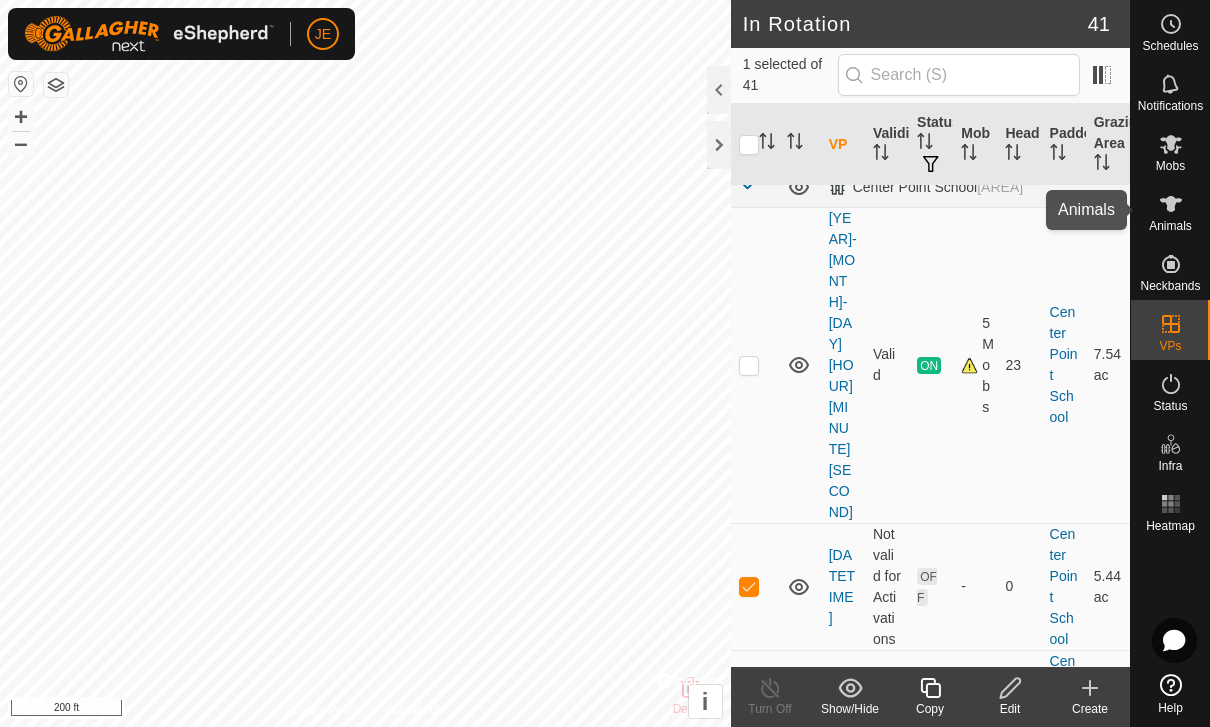 click 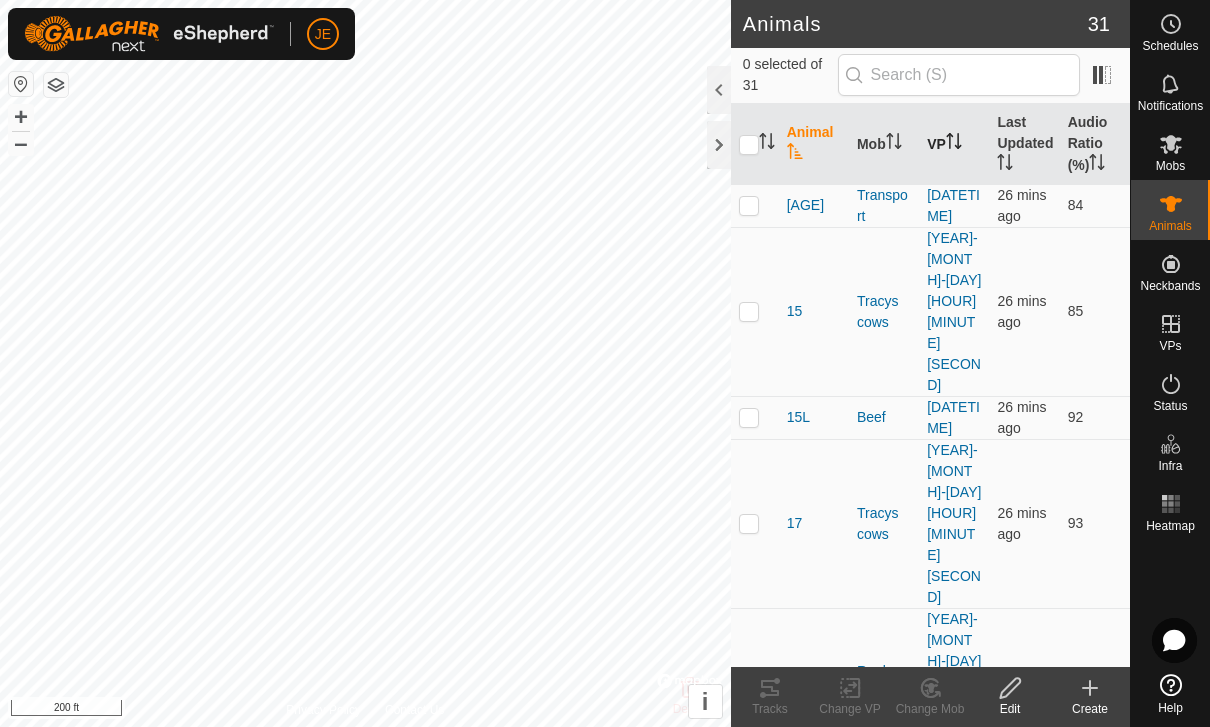 click on "VP" at bounding box center (954, 144) 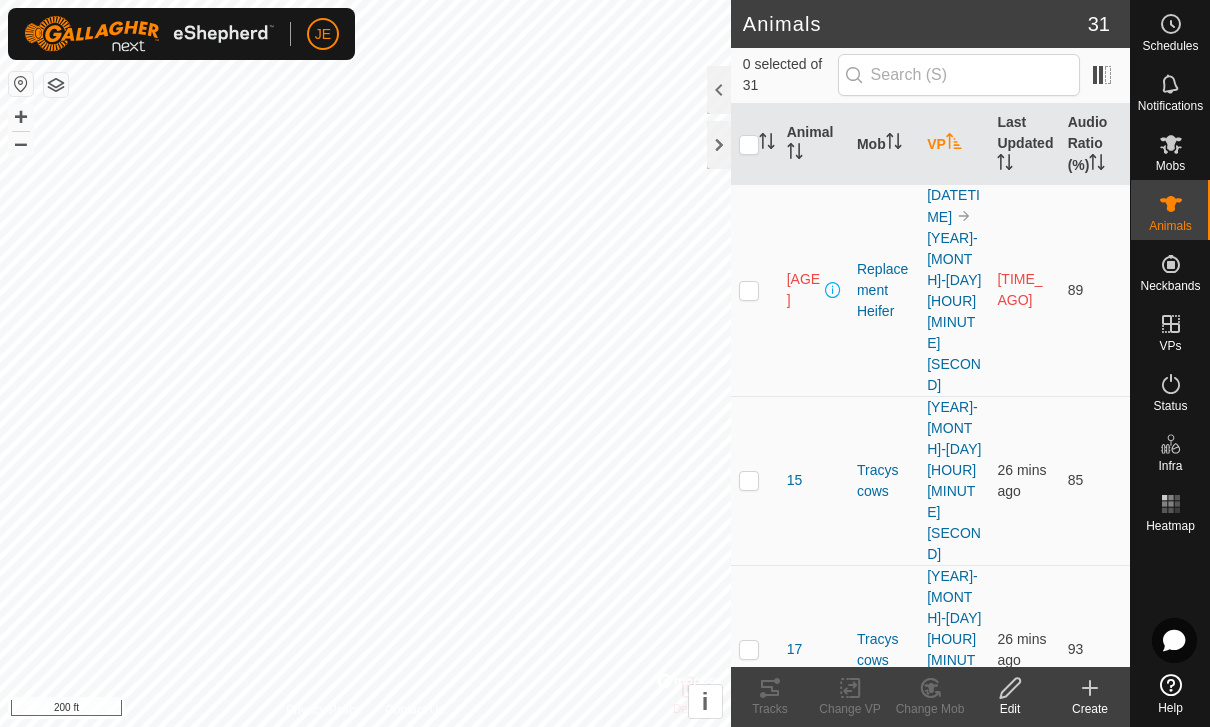 scroll, scrollTop: 0, scrollLeft: 0, axis: both 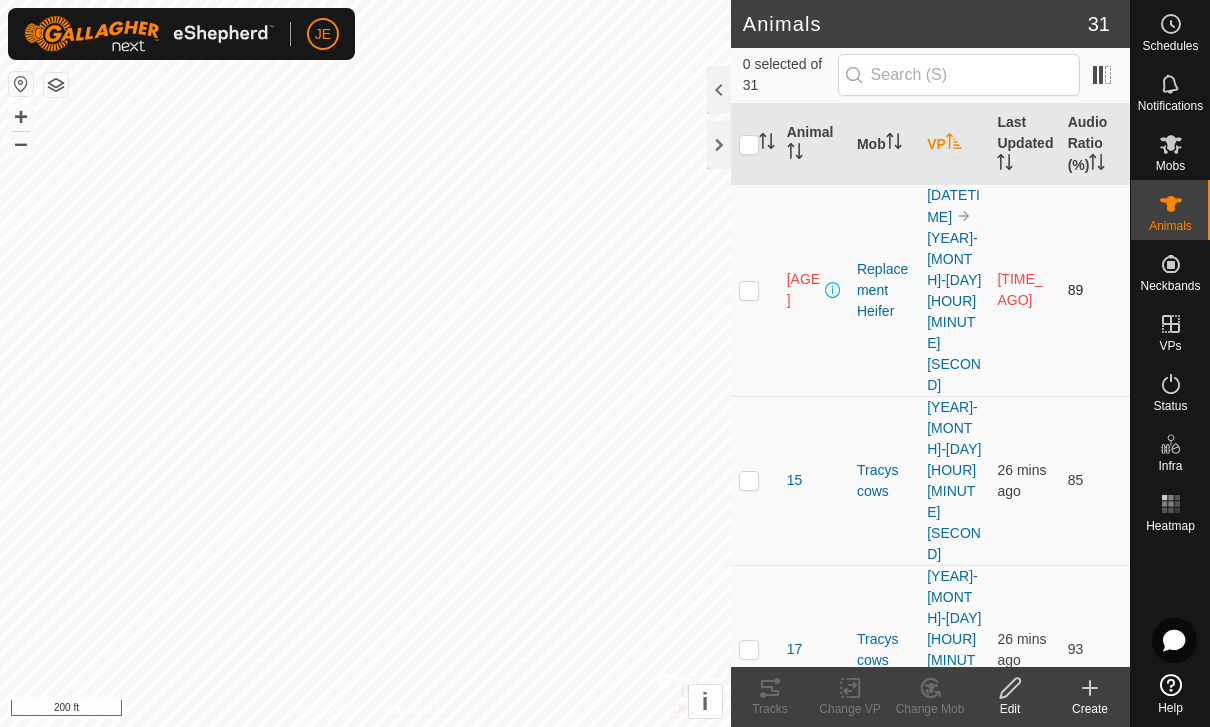 click at bounding box center (749, 290) 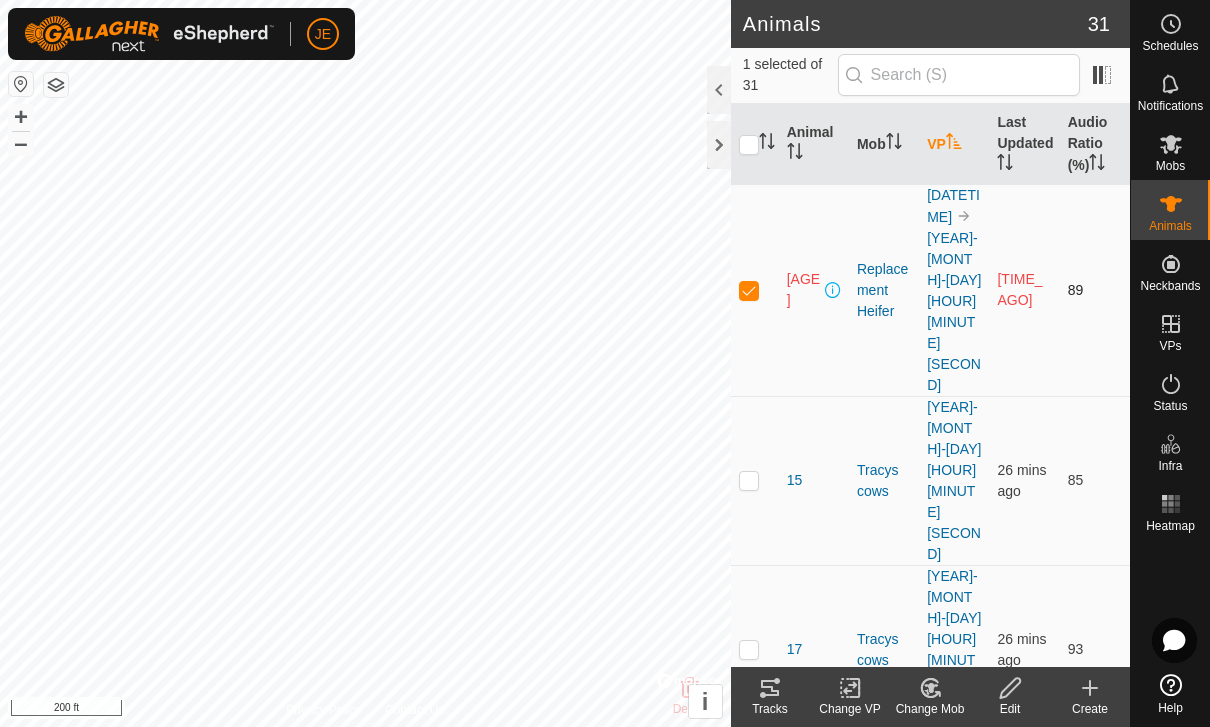 click at bounding box center [755, 290] 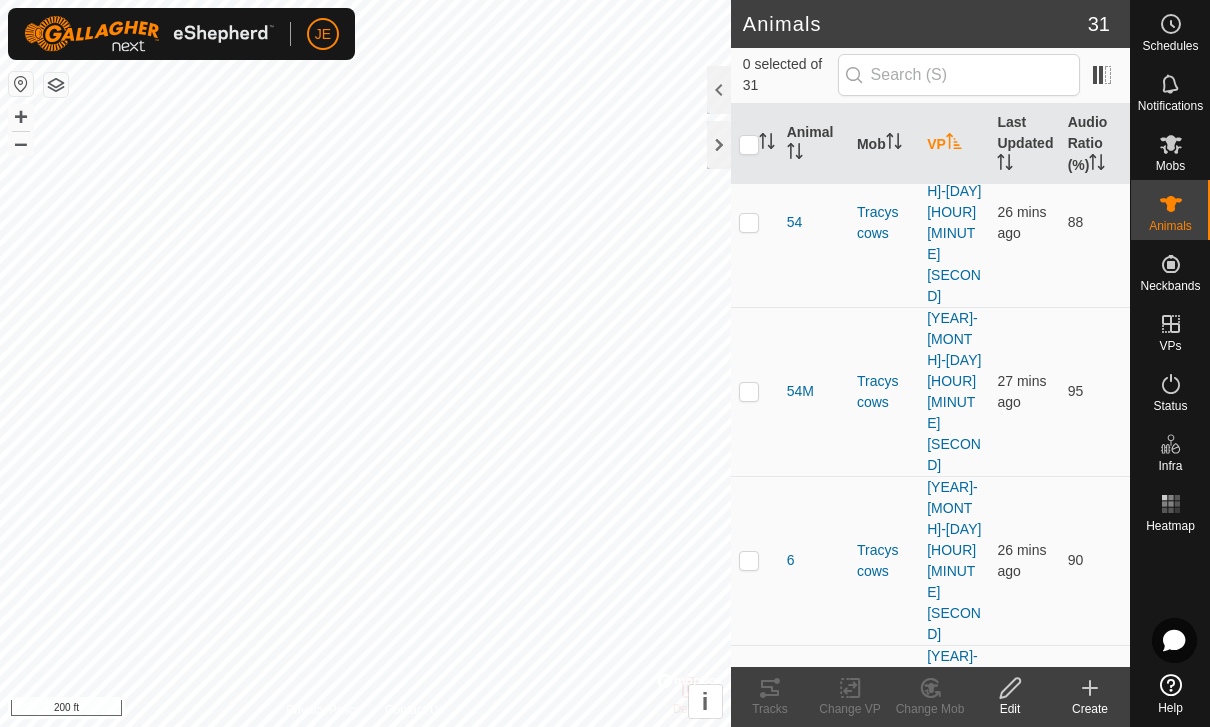 scroll, scrollTop: 1609, scrollLeft: 0, axis: vertical 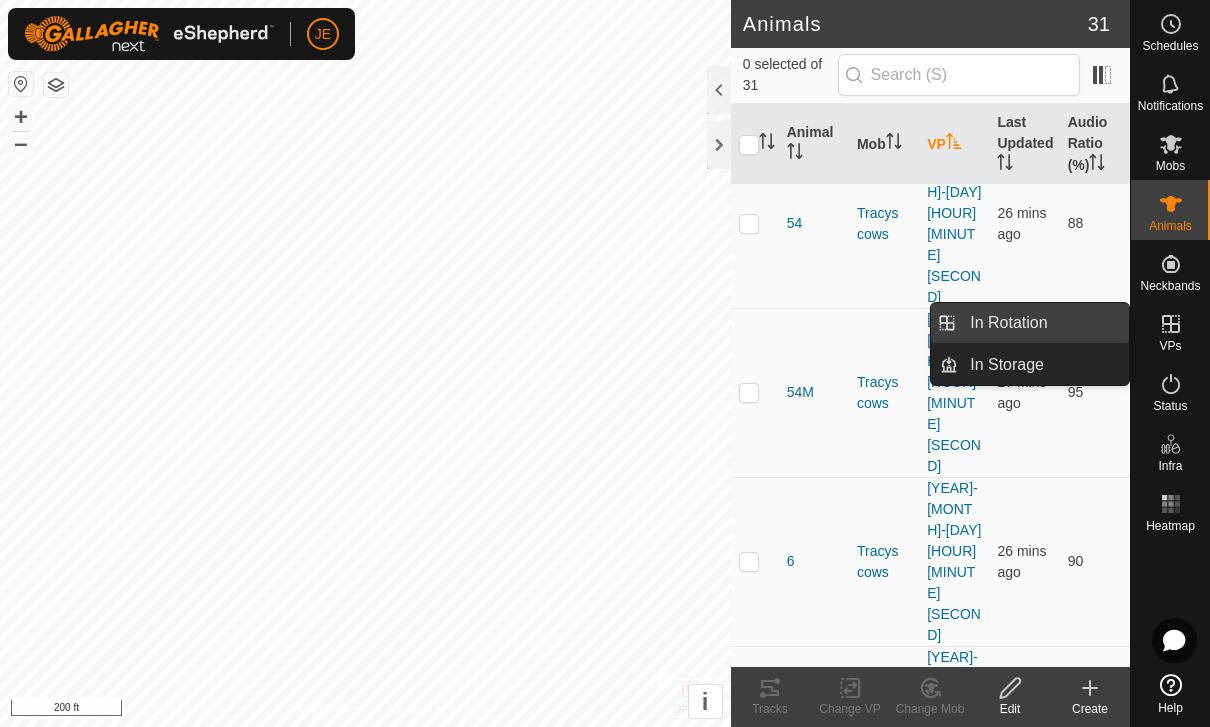click on "In Rotation" at bounding box center (1008, 323) 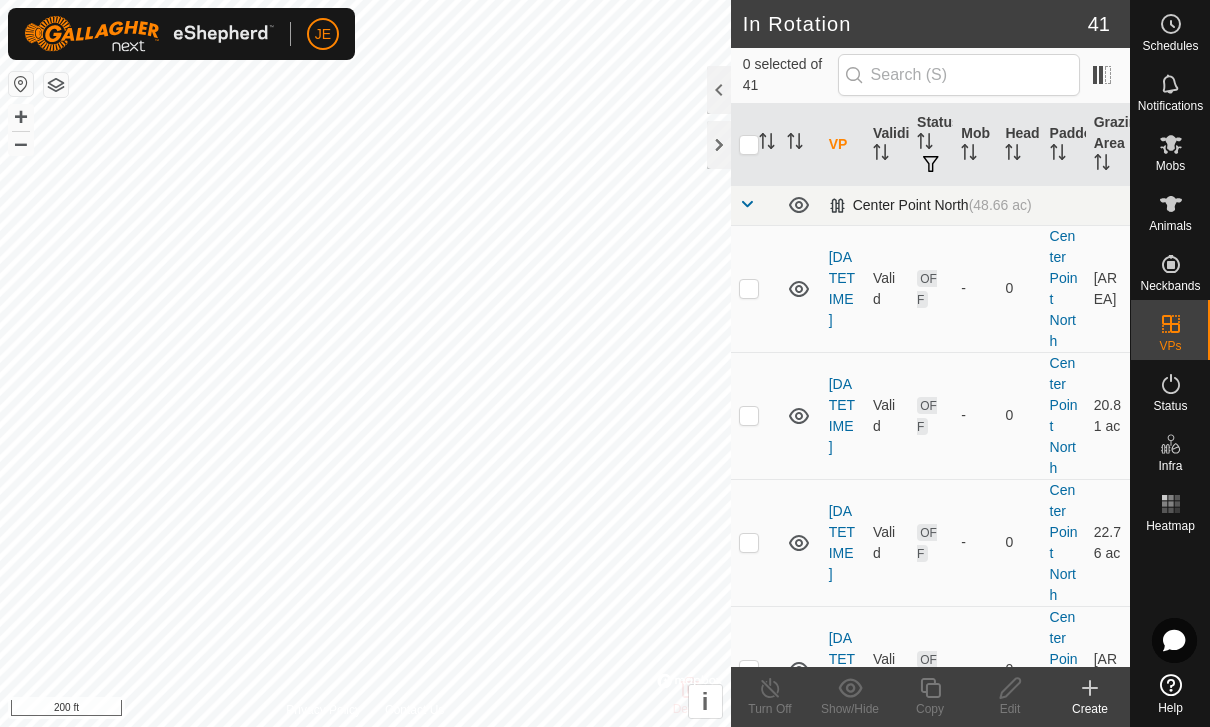 click at bounding box center [747, 204] 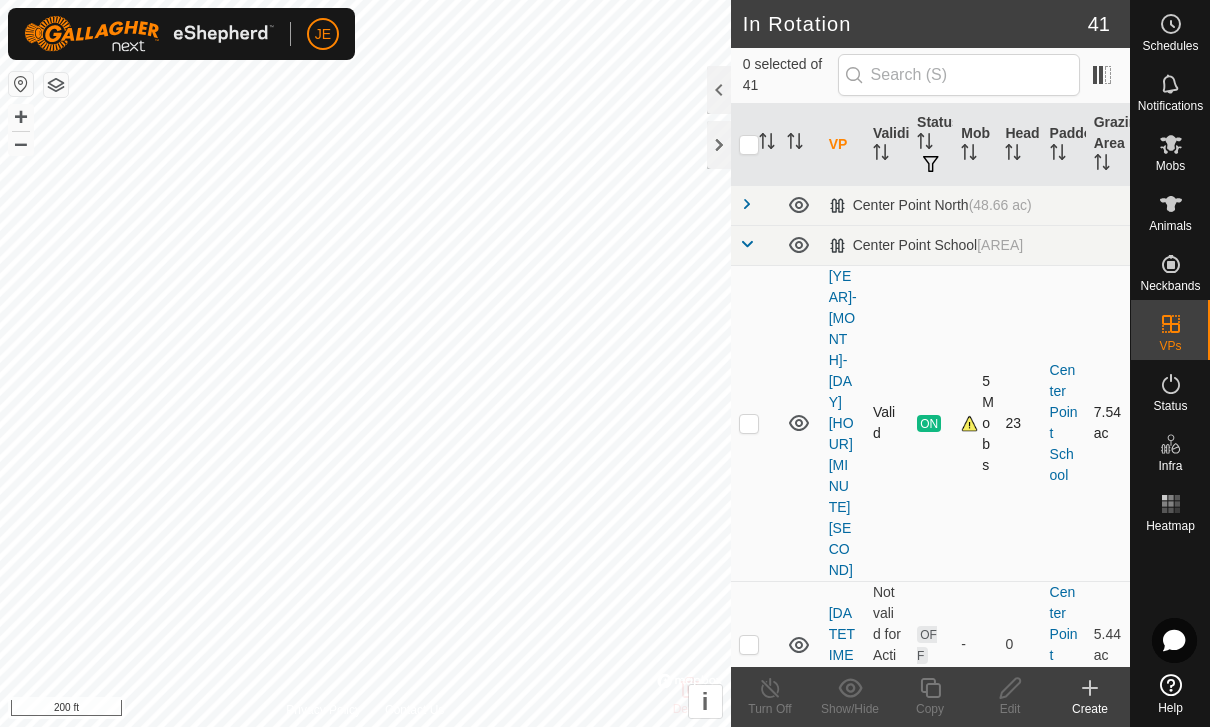 click at bounding box center (749, 423) 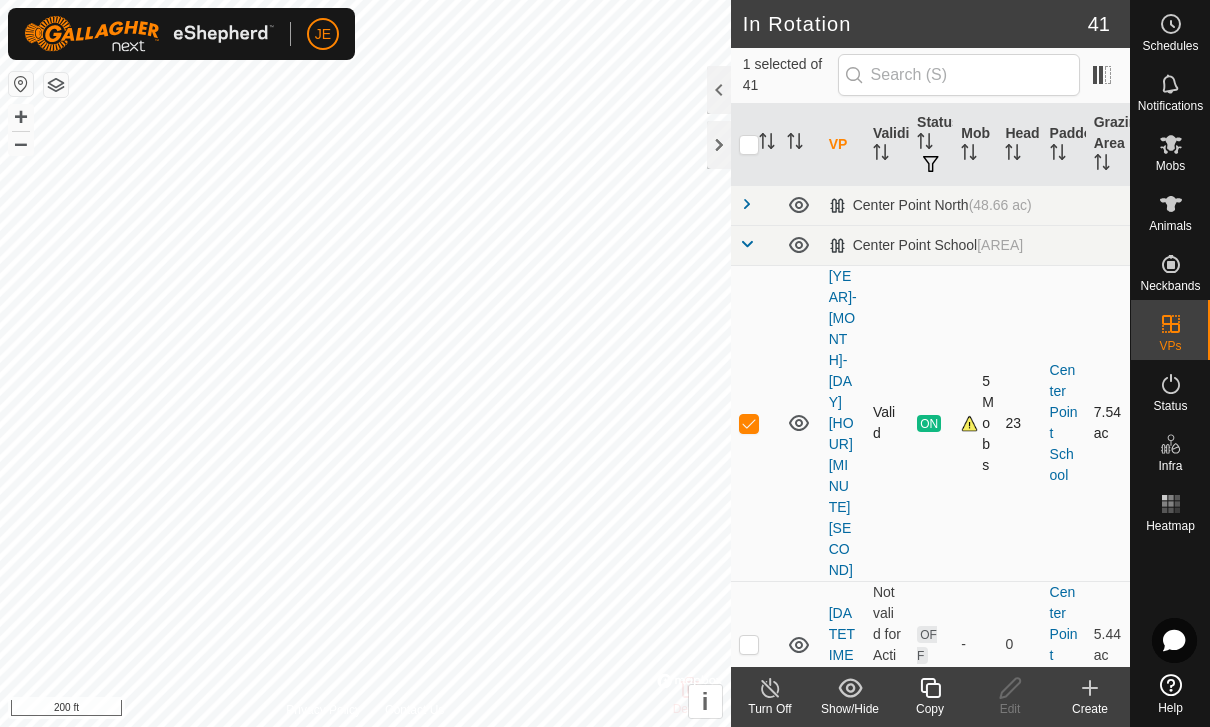 click at bounding box center (755, 423) 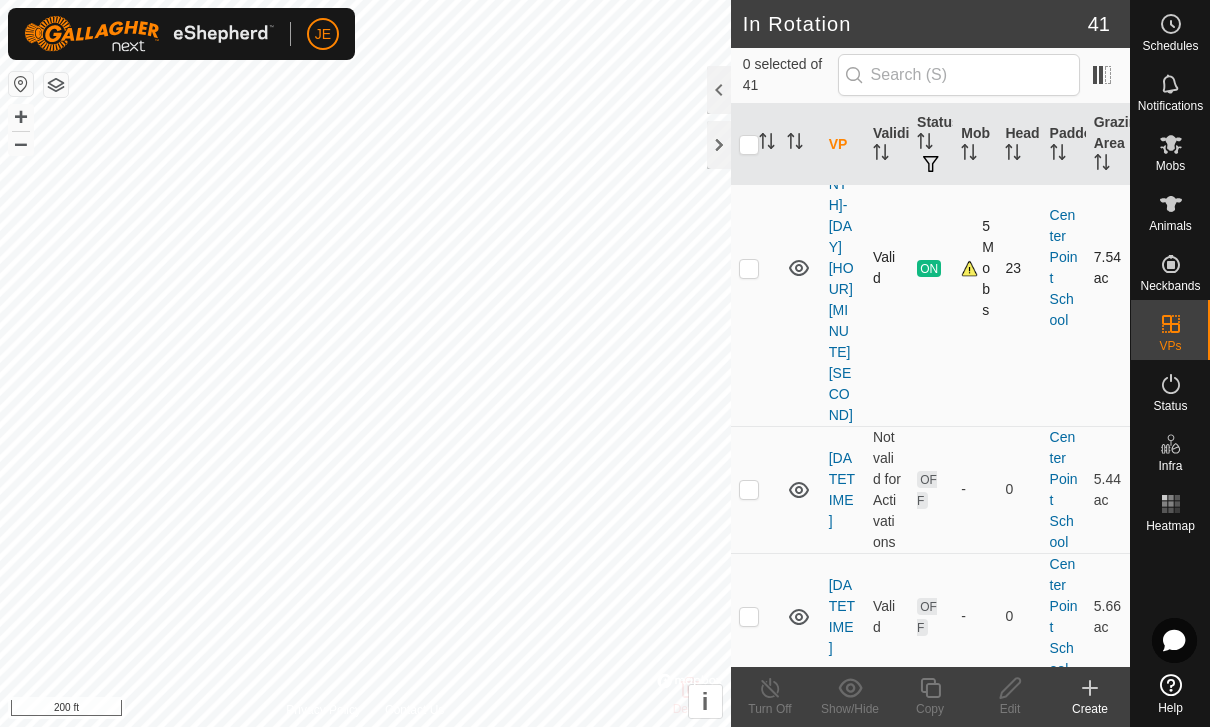 scroll, scrollTop: 156, scrollLeft: 0, axis: vertical 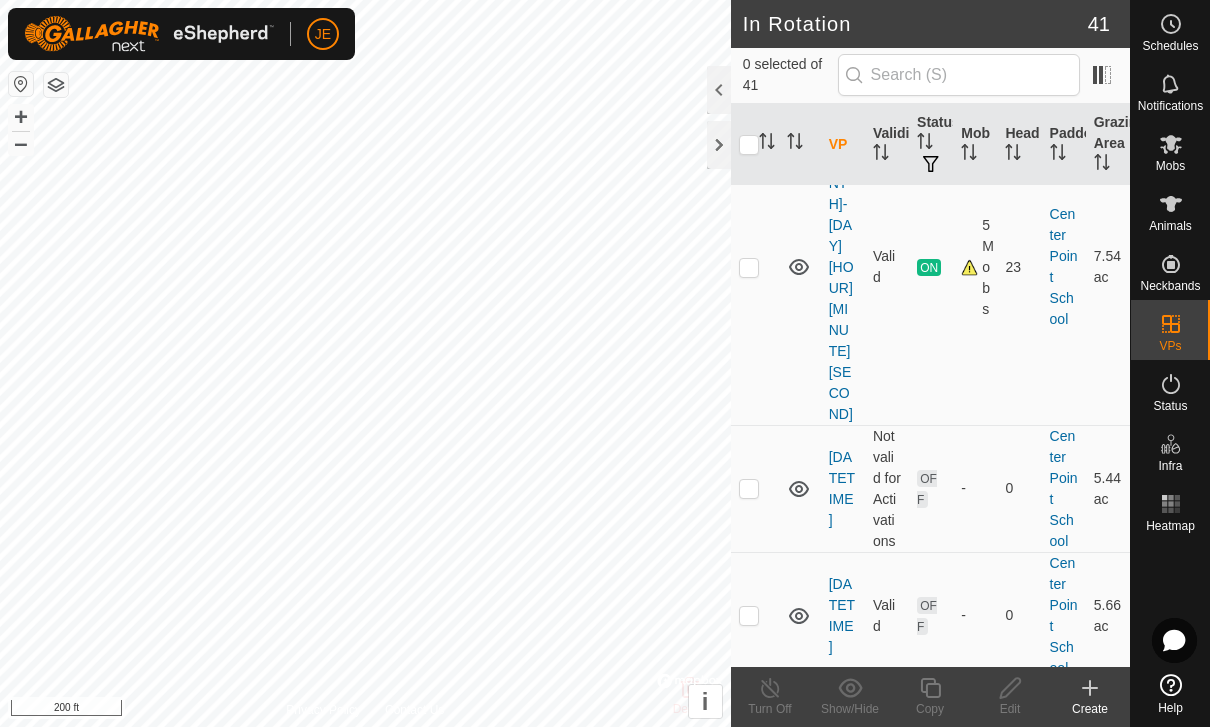 click at bounding box center [749, 742] 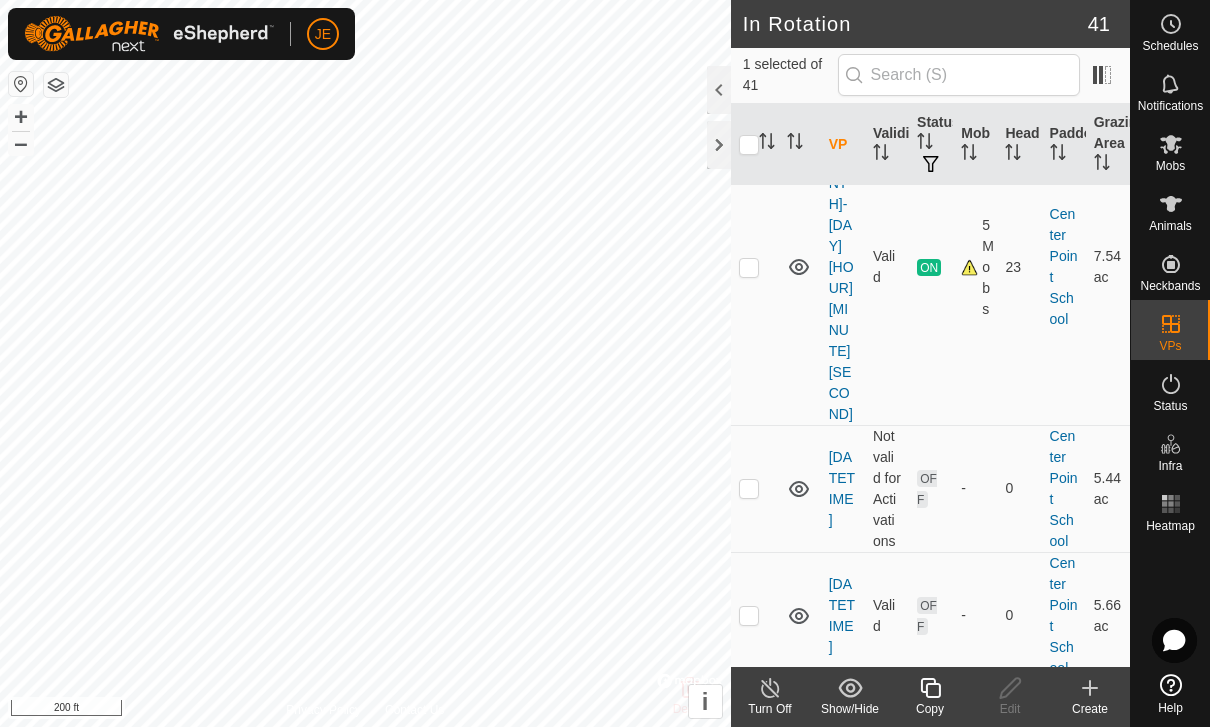 click 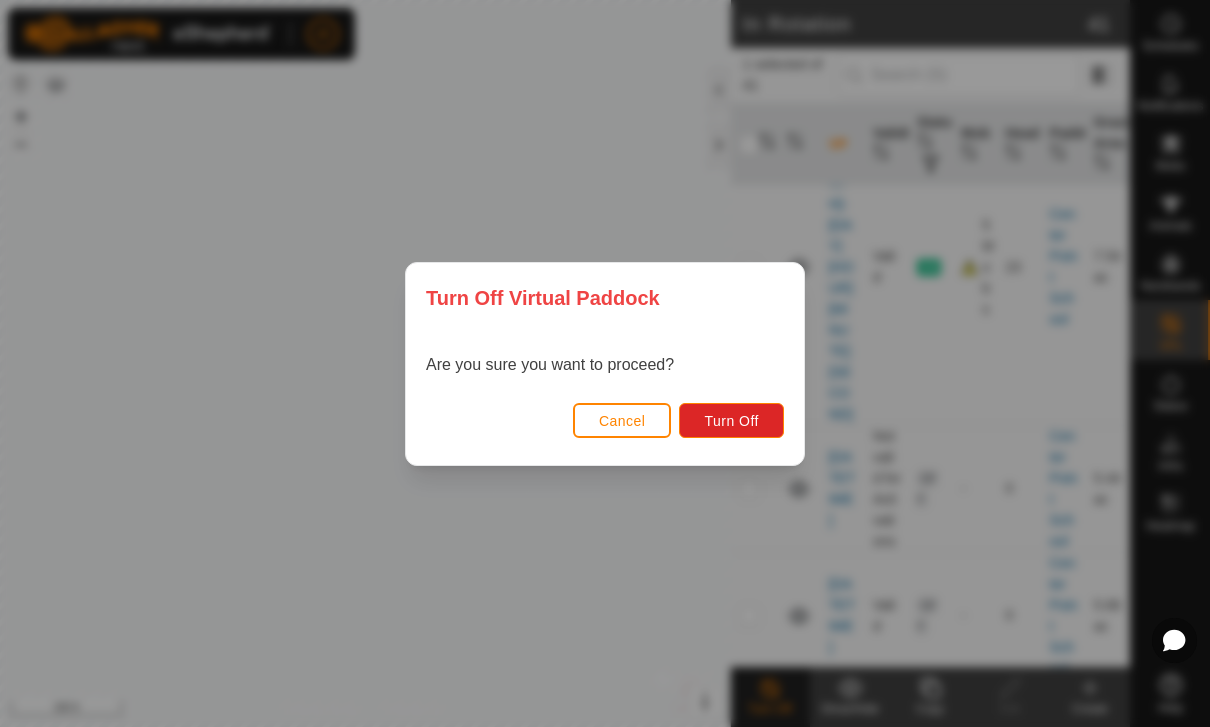 click on "Cancel" at bounding box center (622, 420) 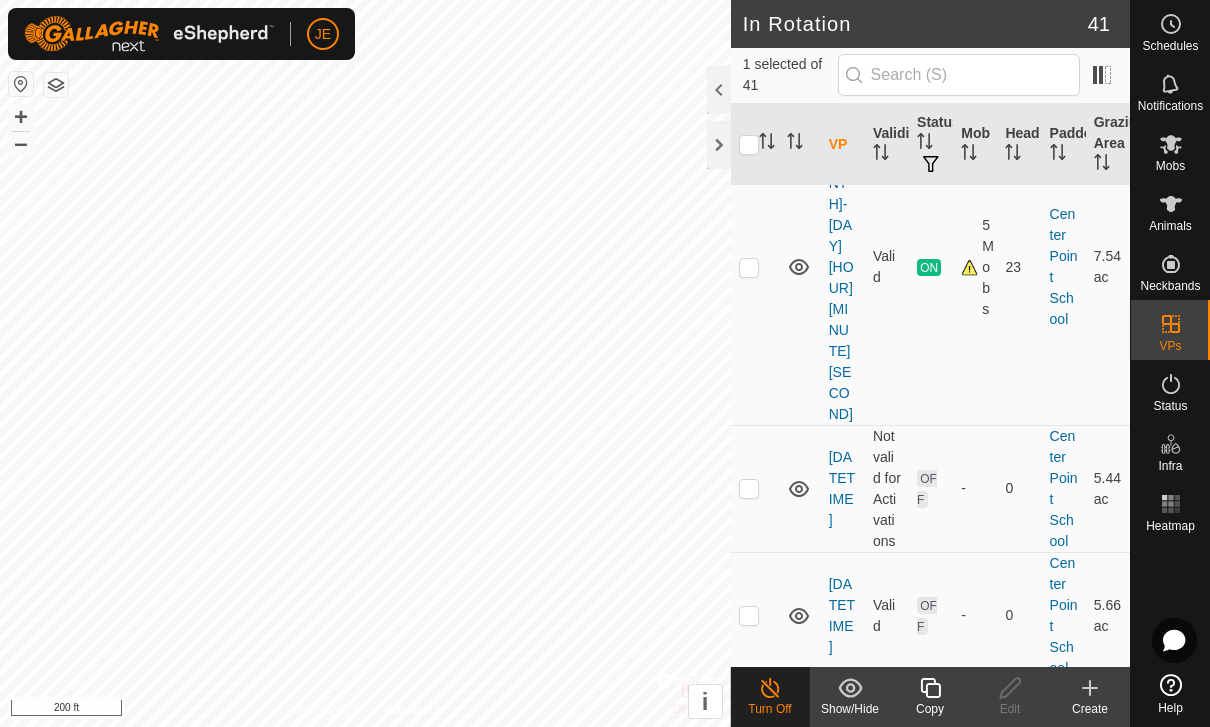 click on "1" at bounding box center (1019, 742) 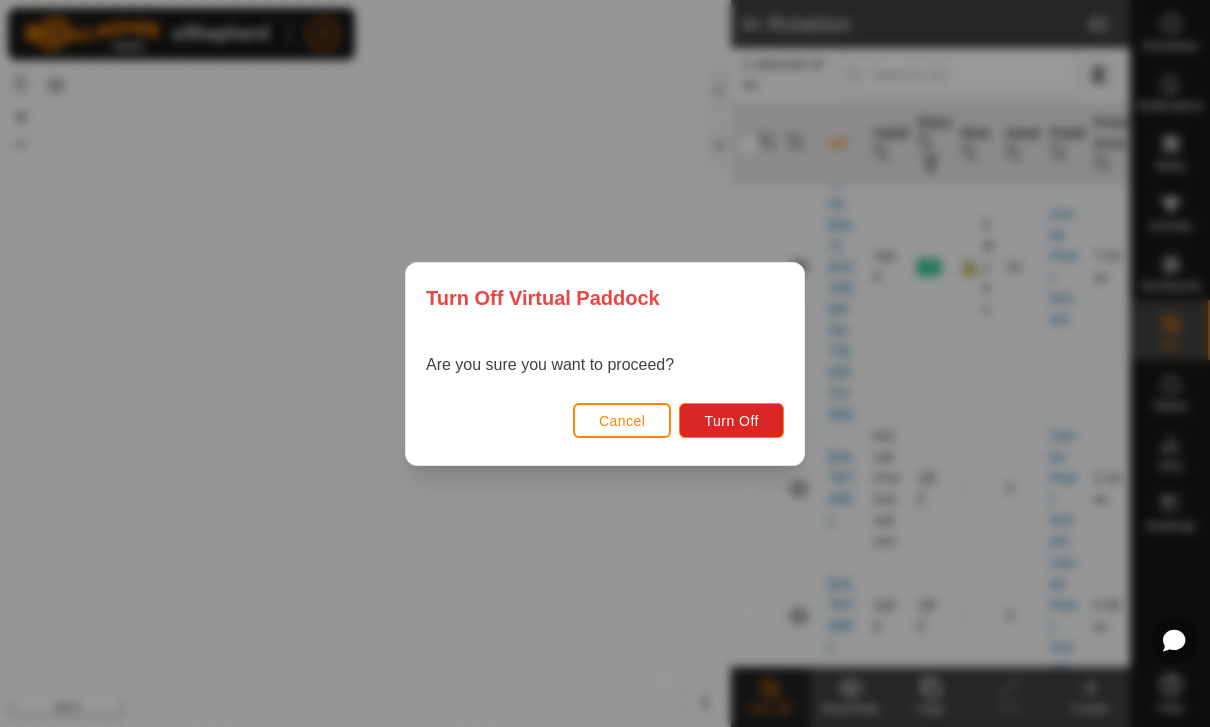 click on "Cancel" at bounding box center [622, 421] 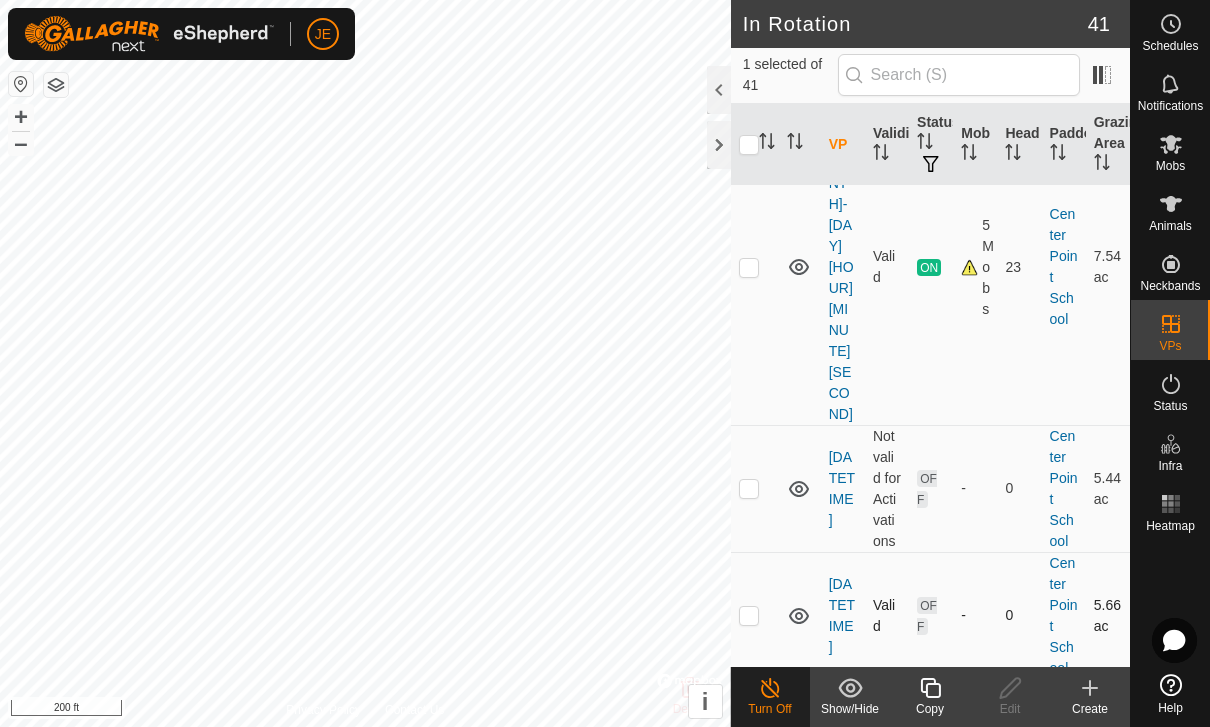 click at bounding box center (749, 615) 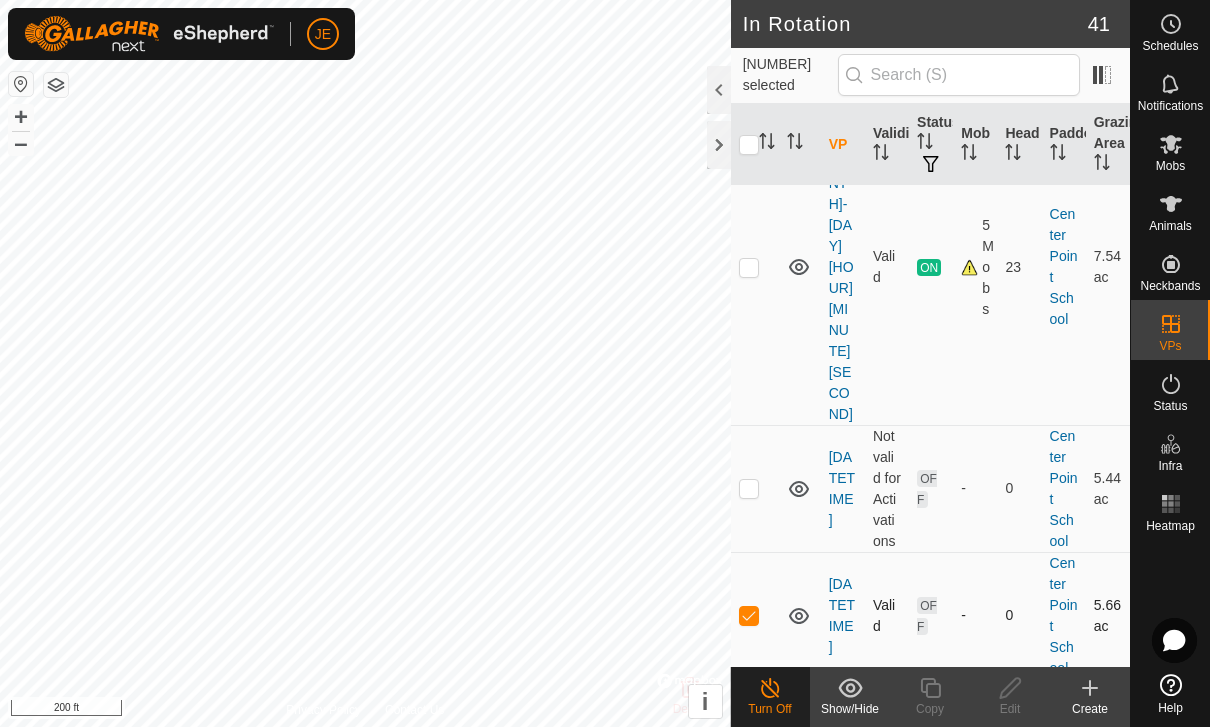 click at bounding box center (749, 615) 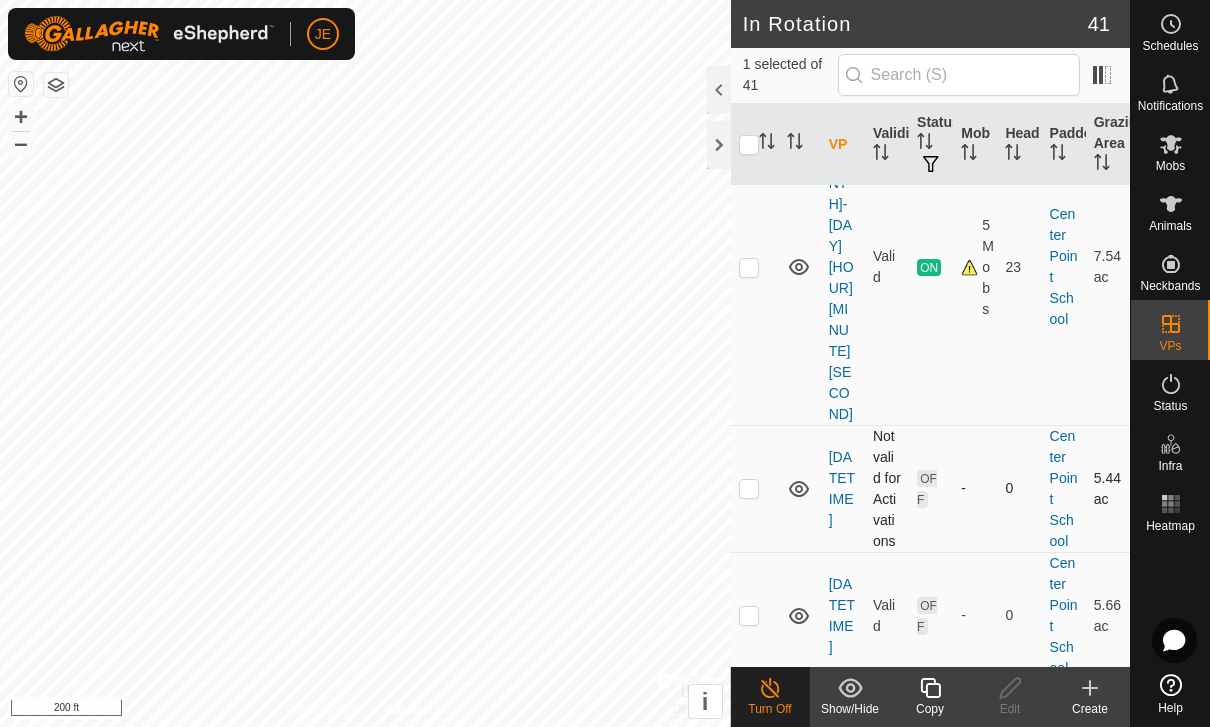 click at bounding box center (755, 488) 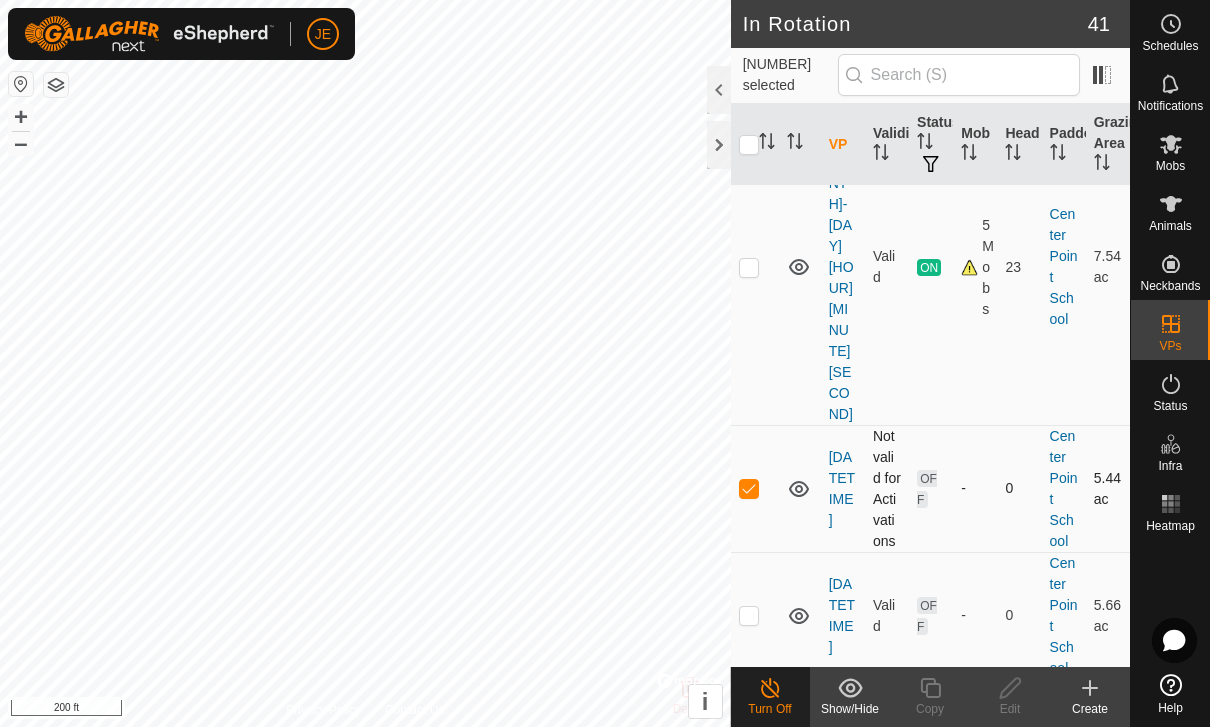 click at bounding box center [755, 488] 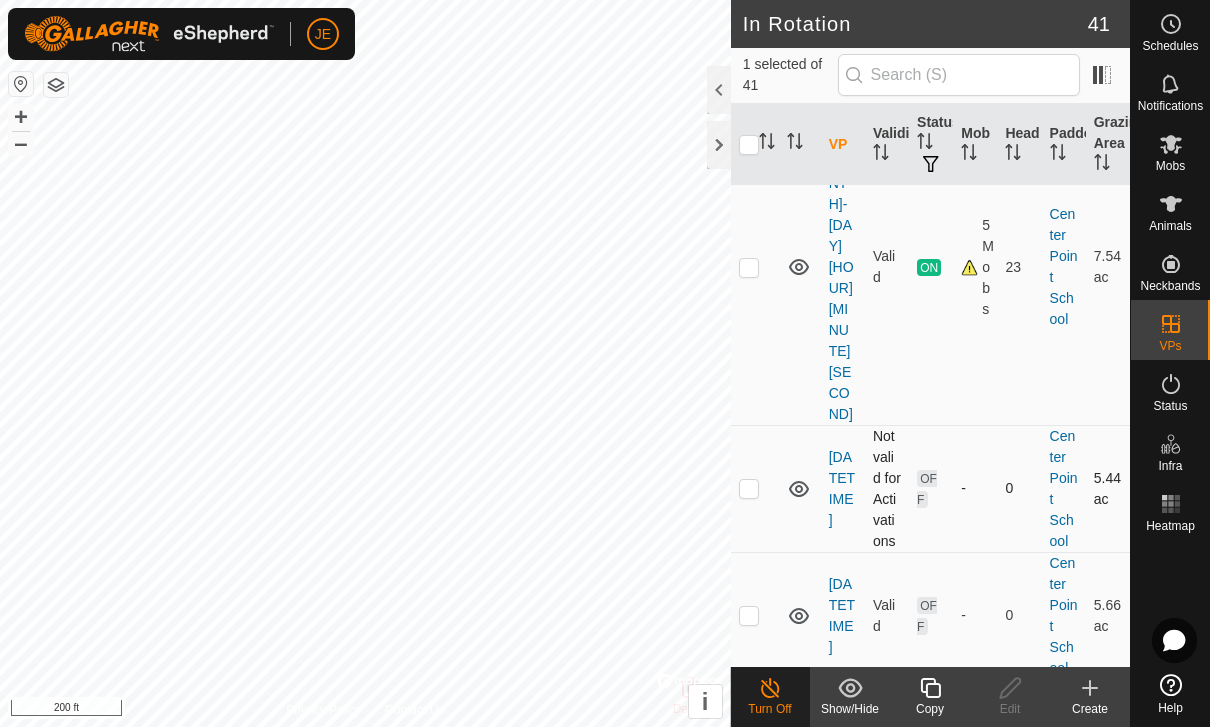 checkbox on "false" 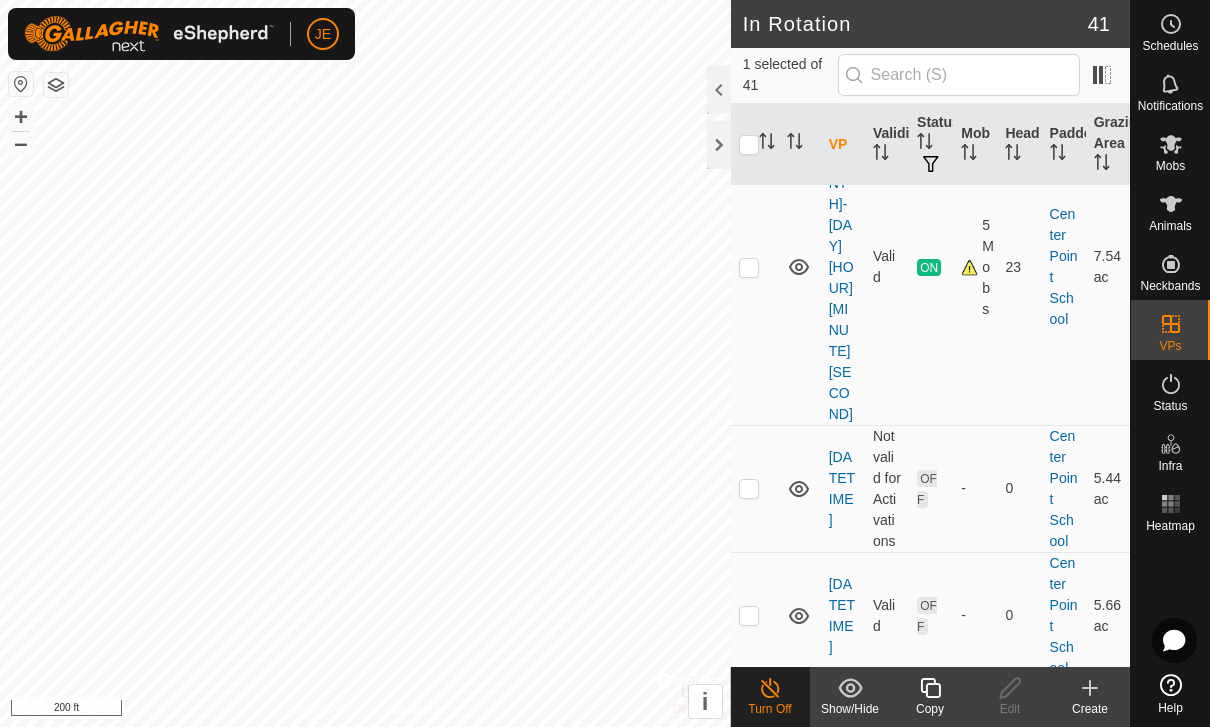 click at bounding box center [755, 742] 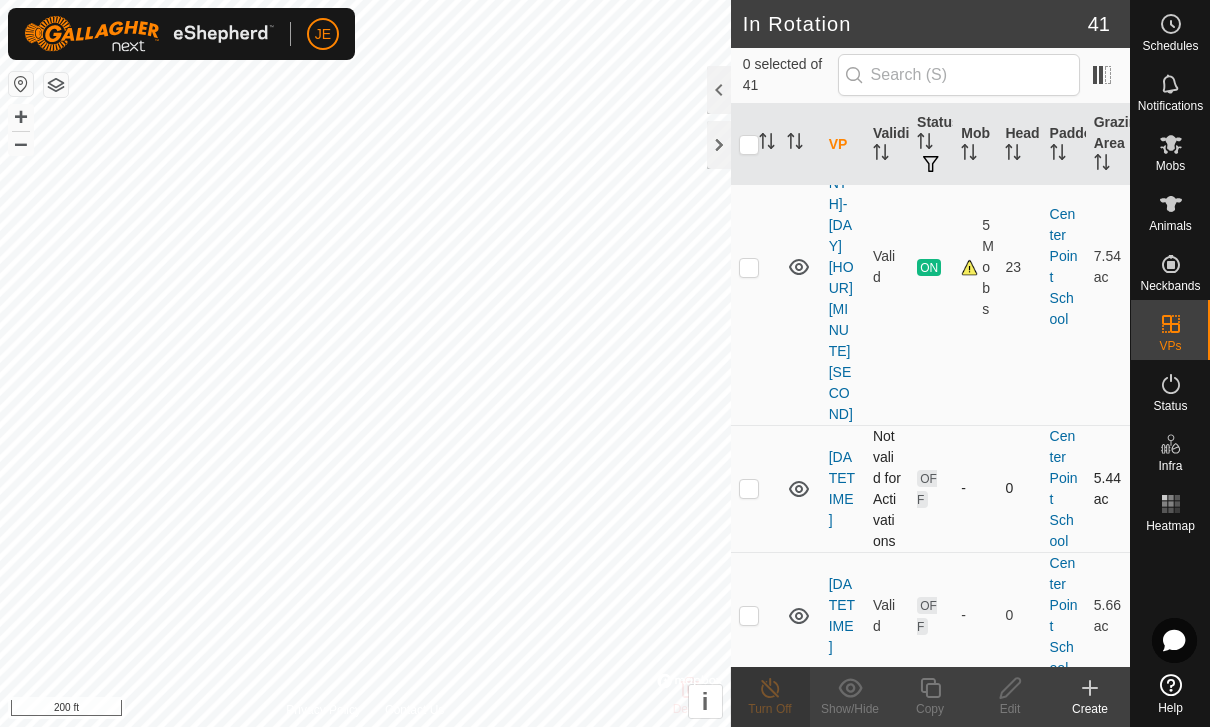 click at bounding box center [749, 488] 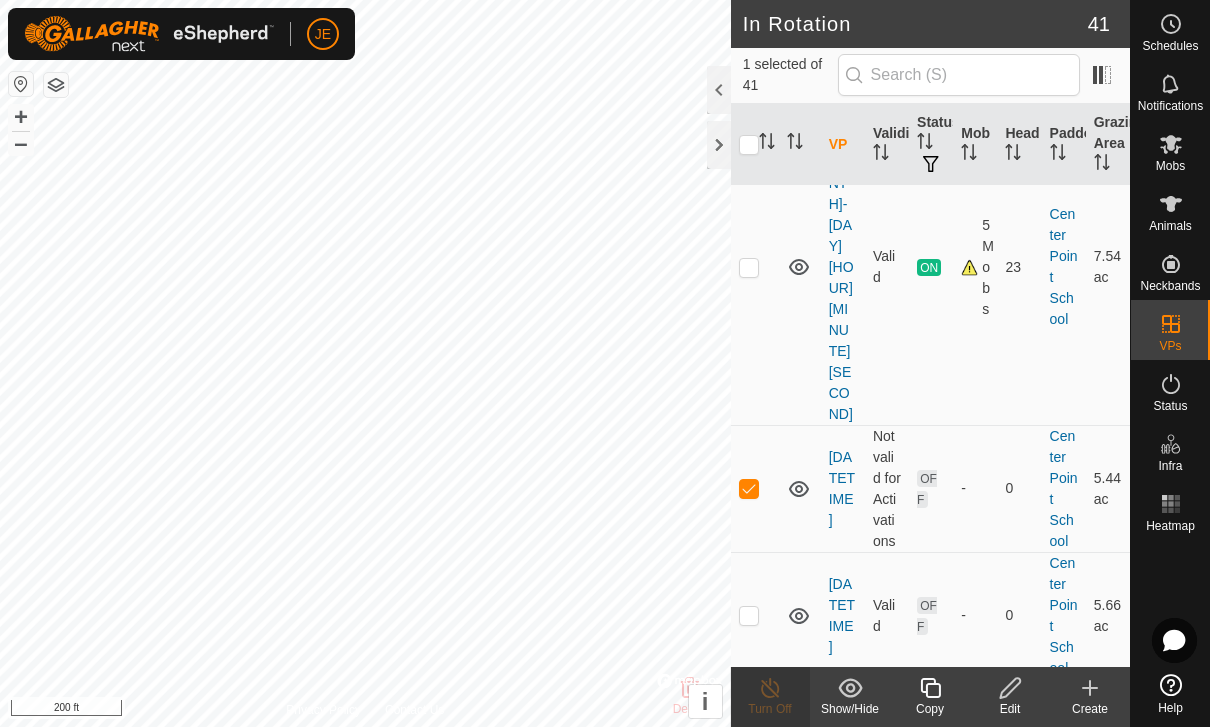 click 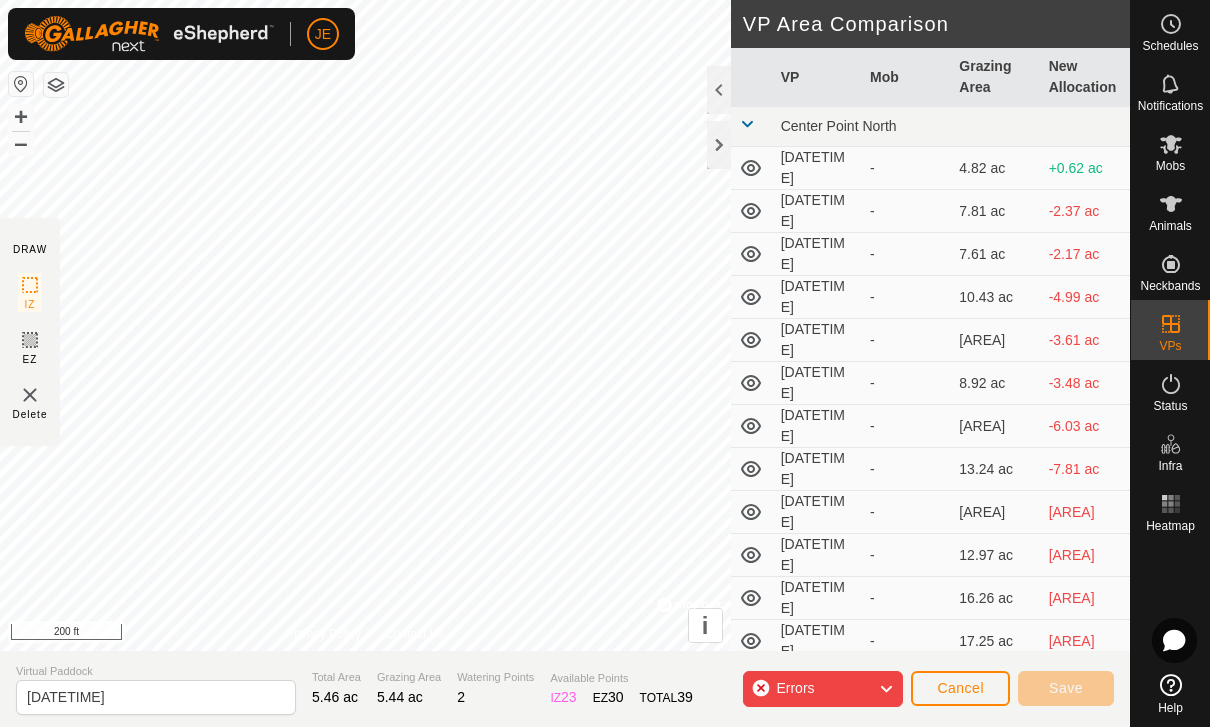 click on "Cancel" 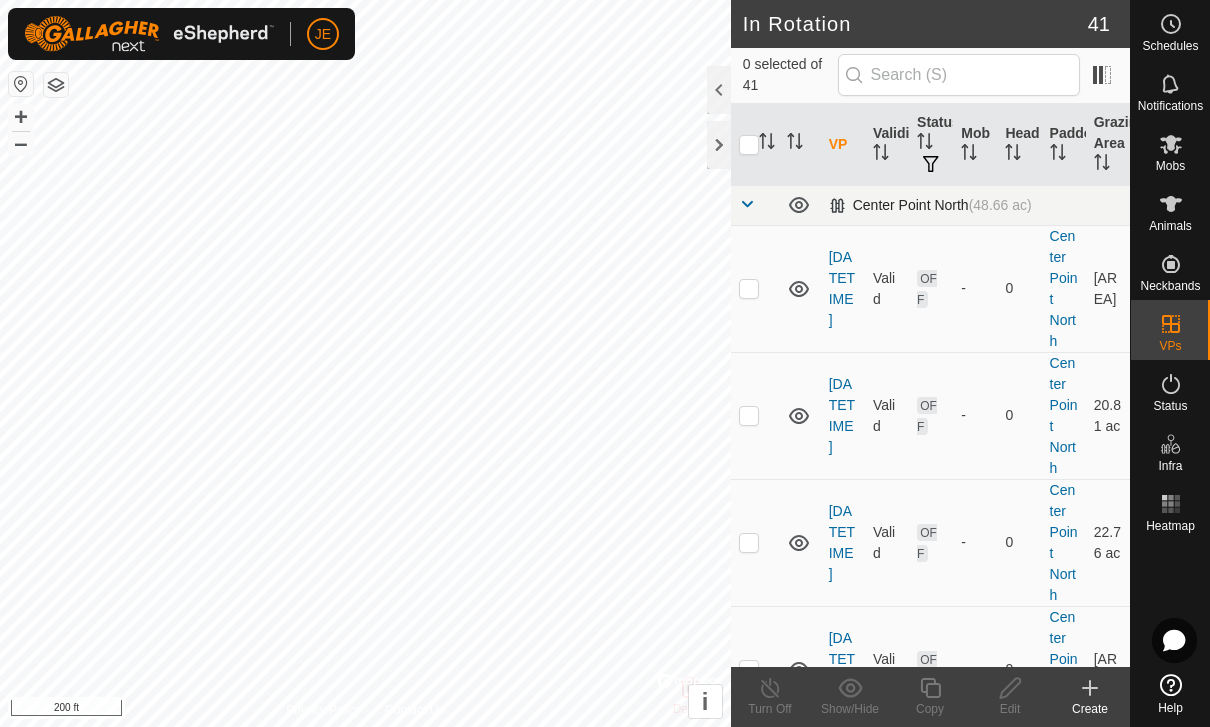 click at bounding box center [747, 204] 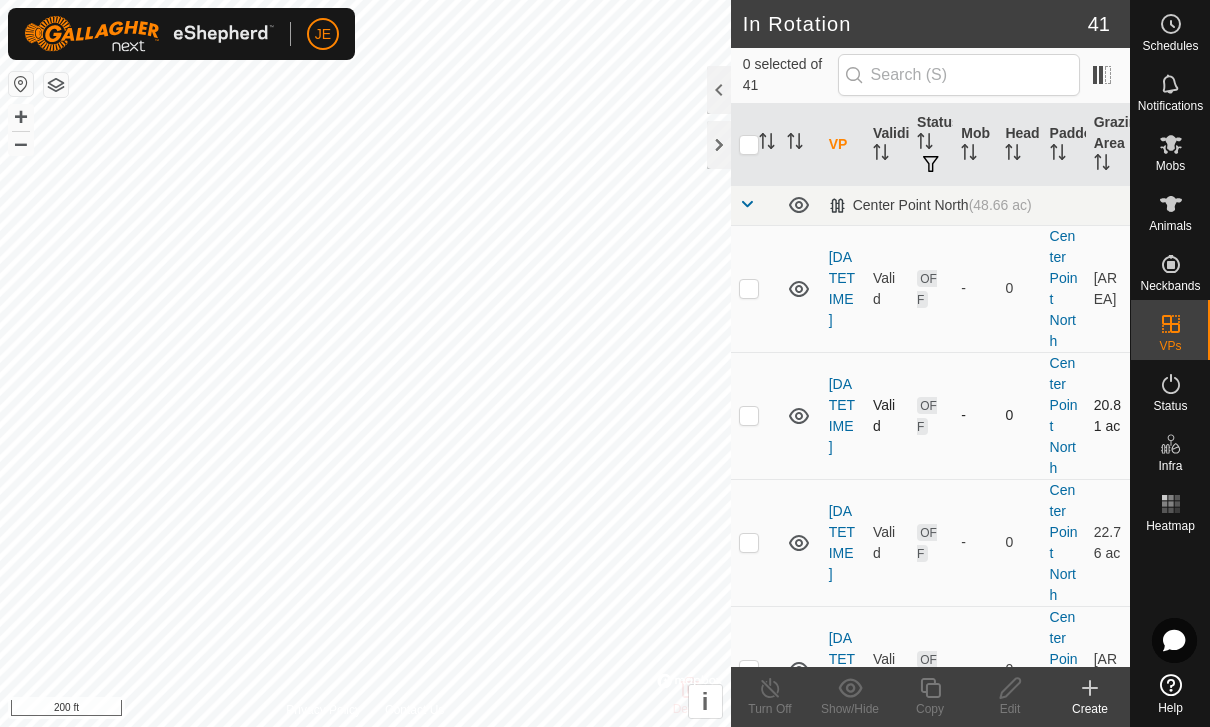 click at bounding box center [755, 415] 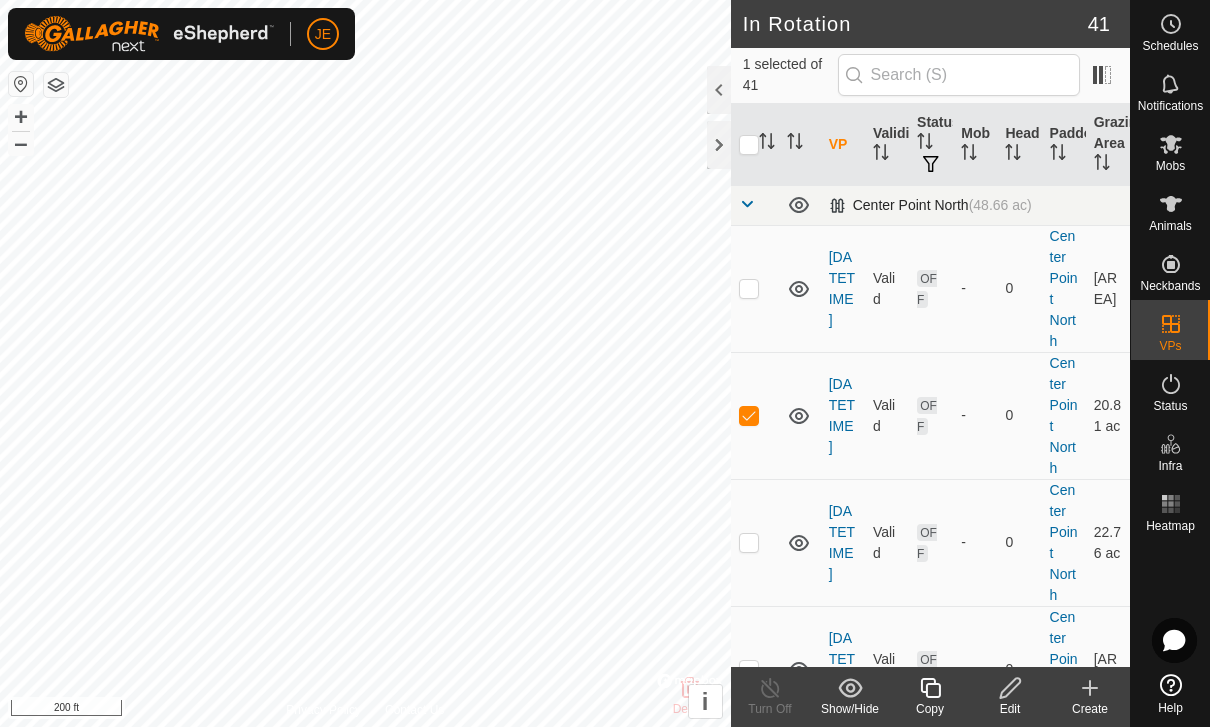 click at bounding box center (747, 204) 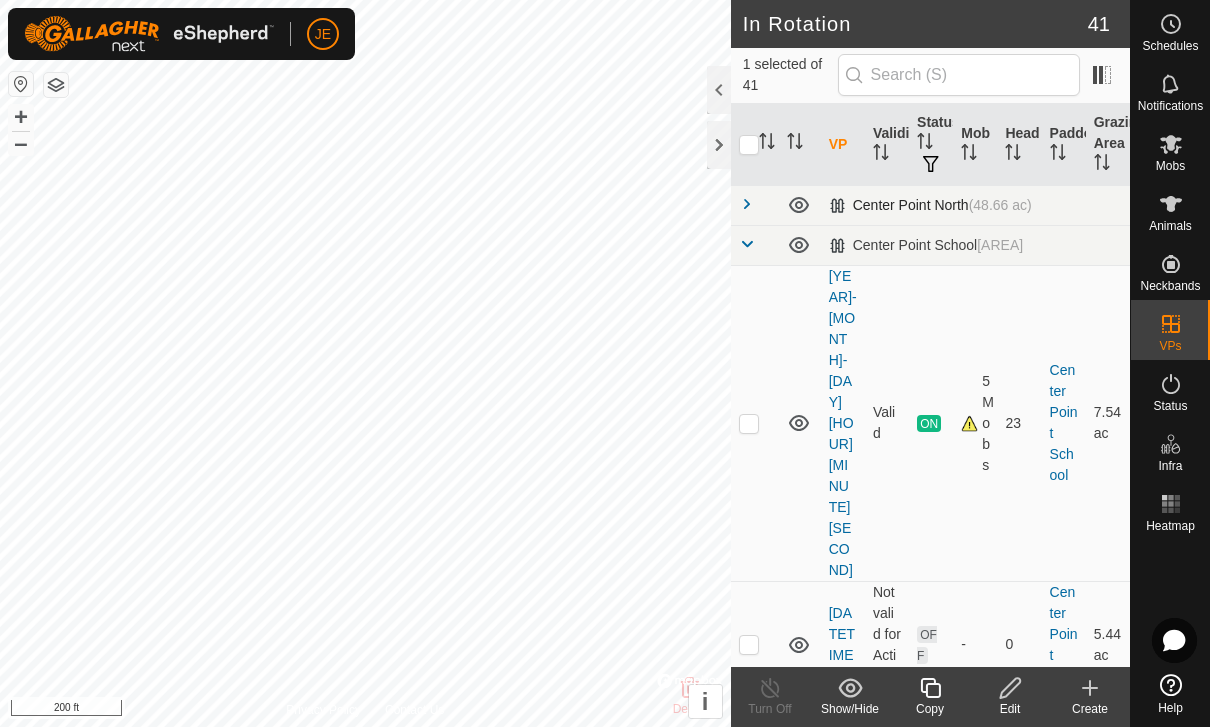 click at bounding box center [747, 204] 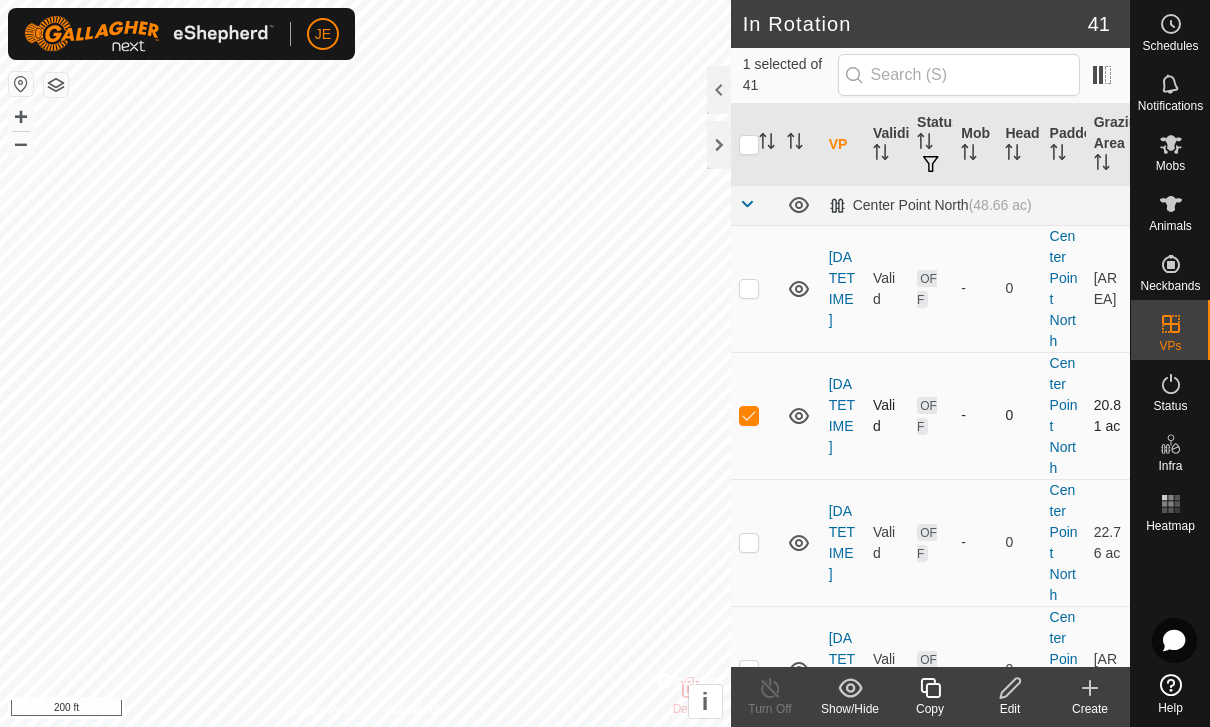 click at bounding box center (749, 415) 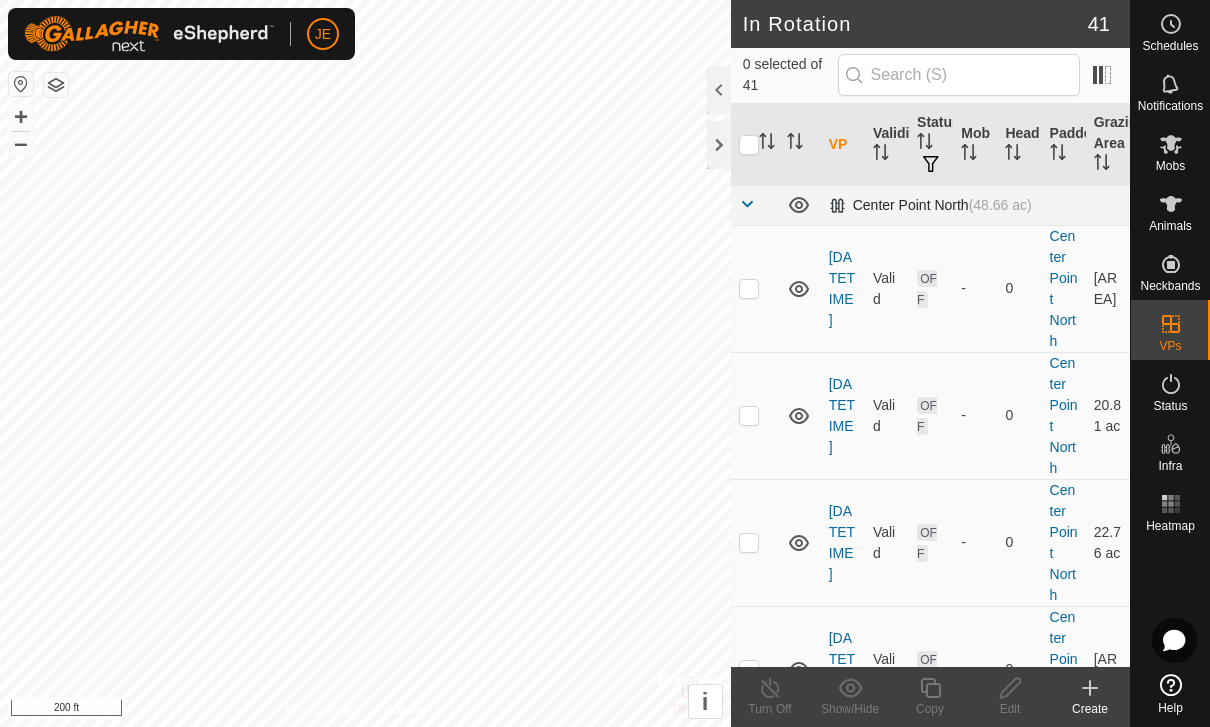 click at bounding box center (747, 204) 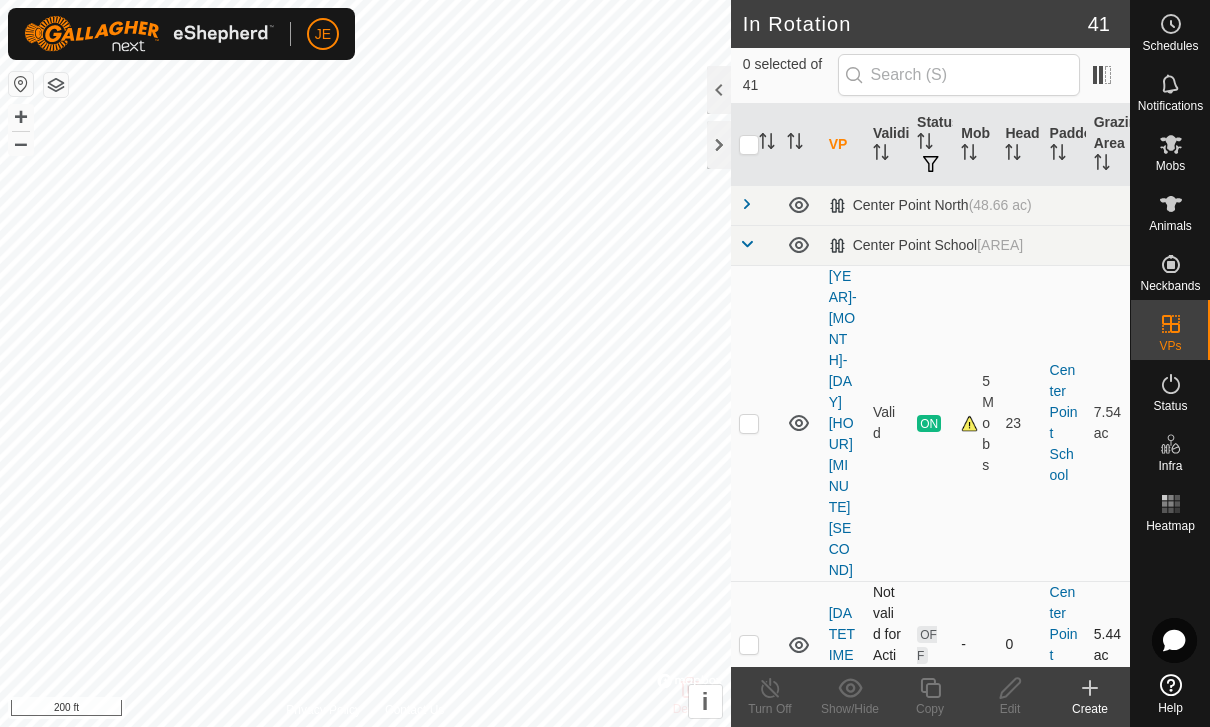 click at bounding box center [749, 644] 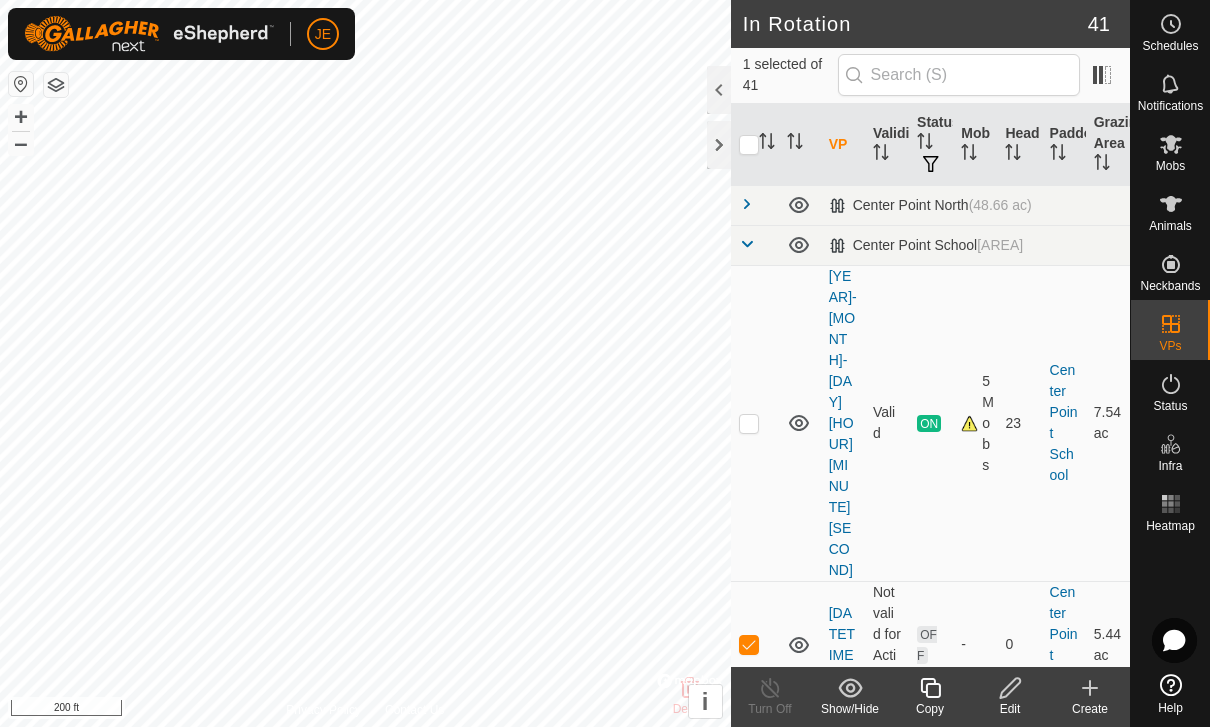 click 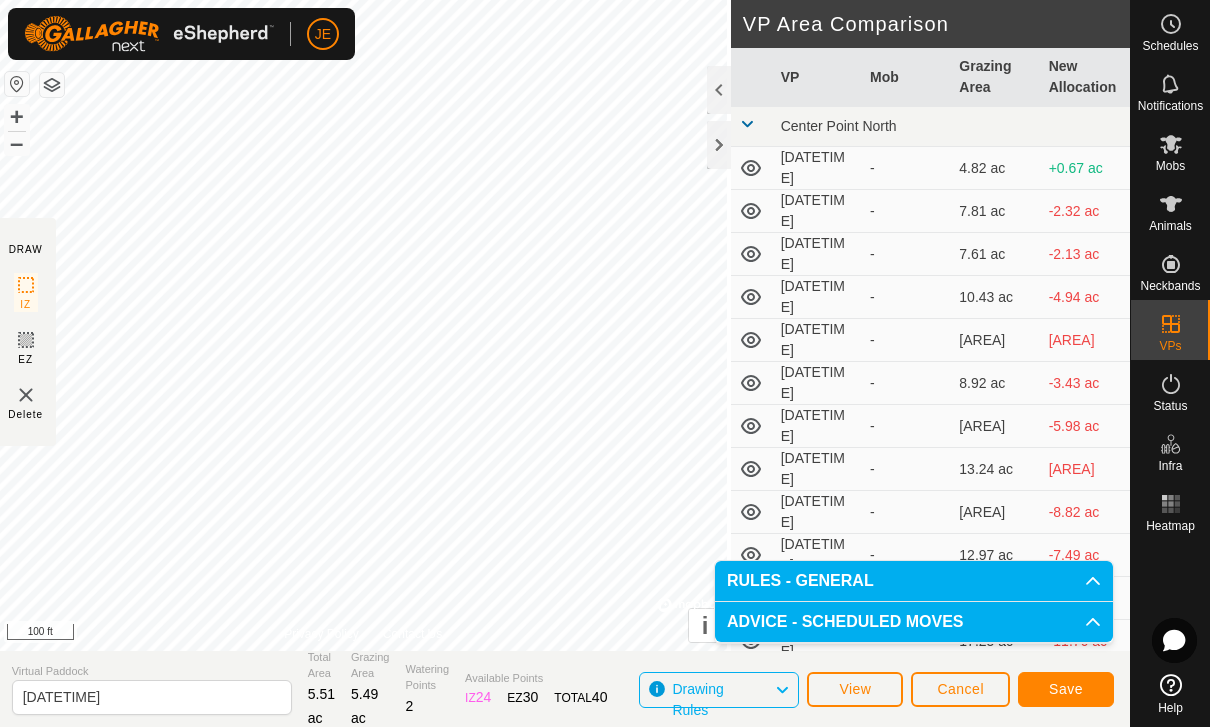 click on "Save" 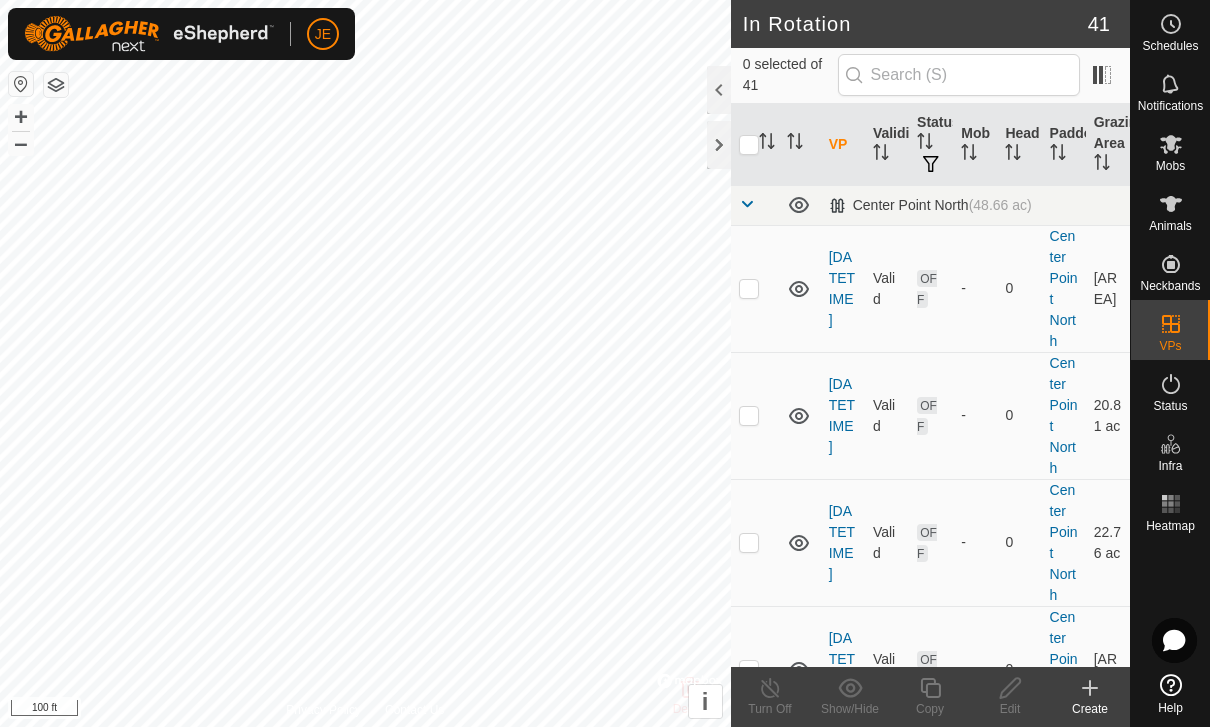 scroll, scrollTop: 0, scrollLeft: 0, axis: both 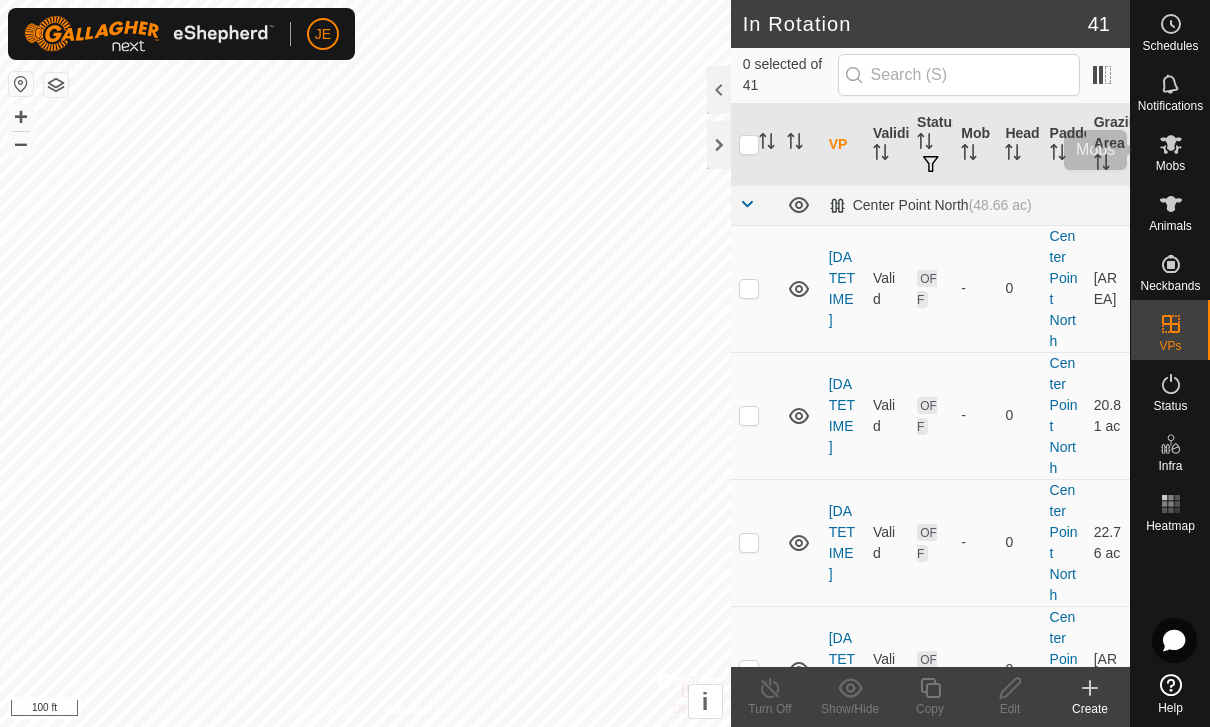 click at bounding box center (1171, 144) 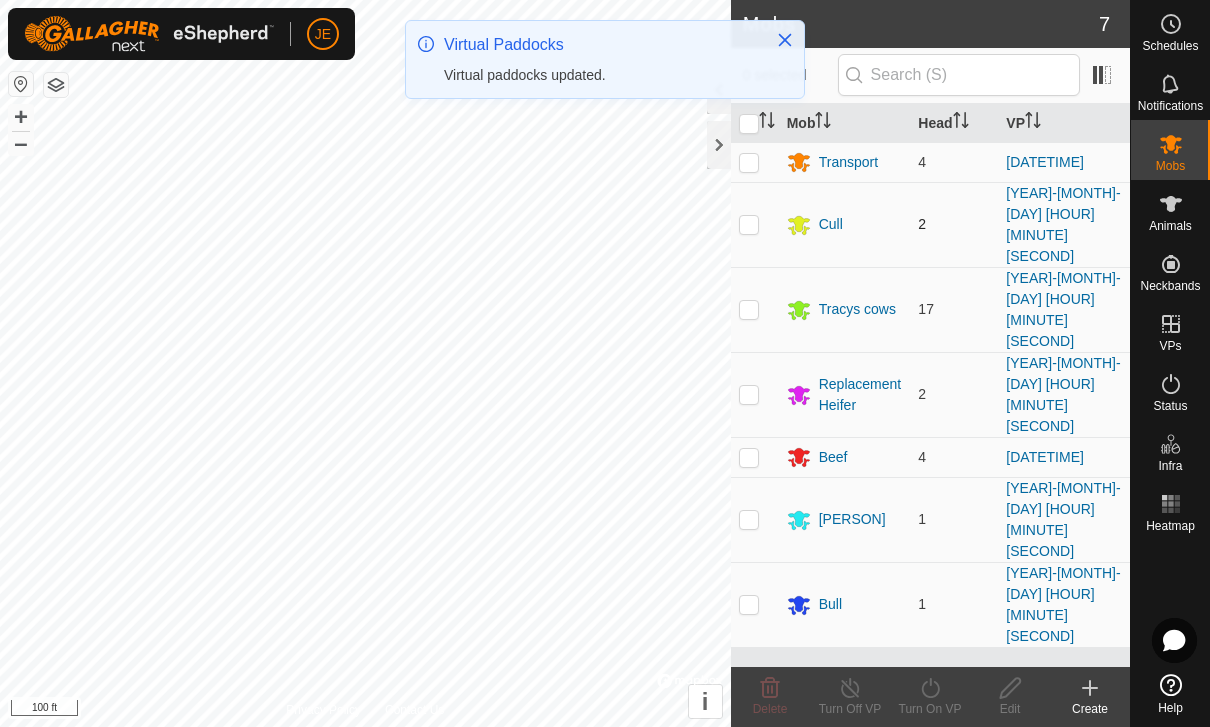 click at bounding box center (749, 224) 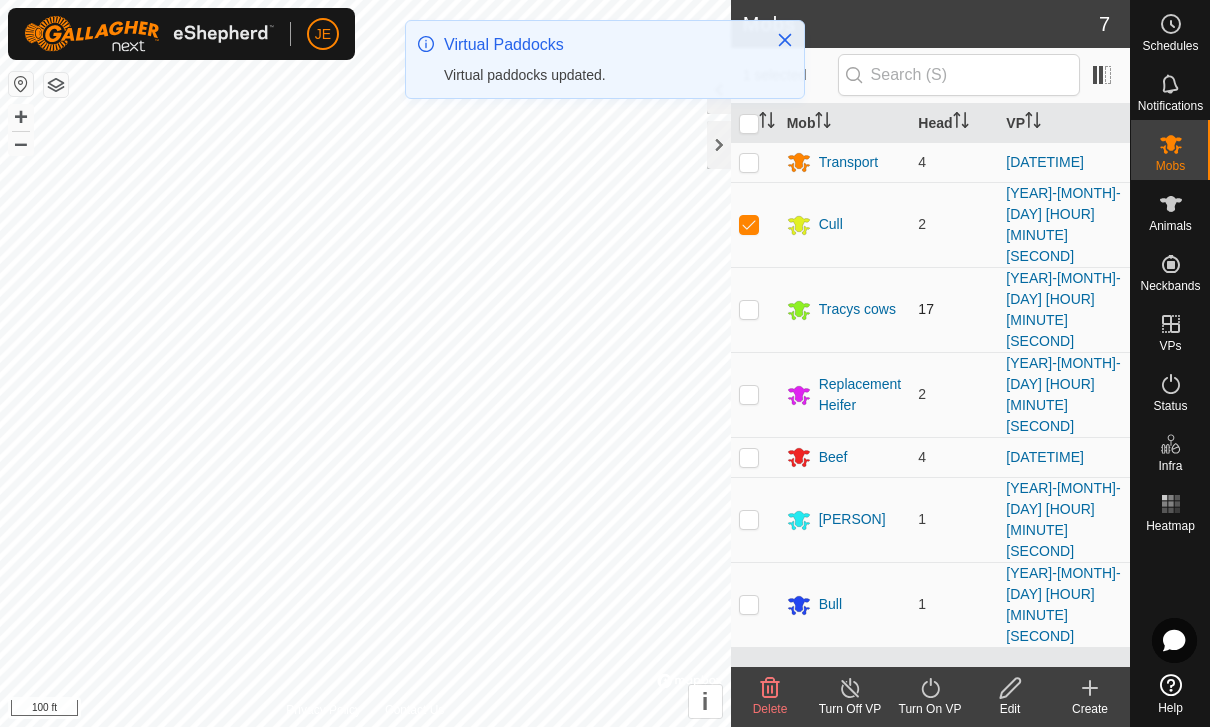 click at bounding box center (749, 309) 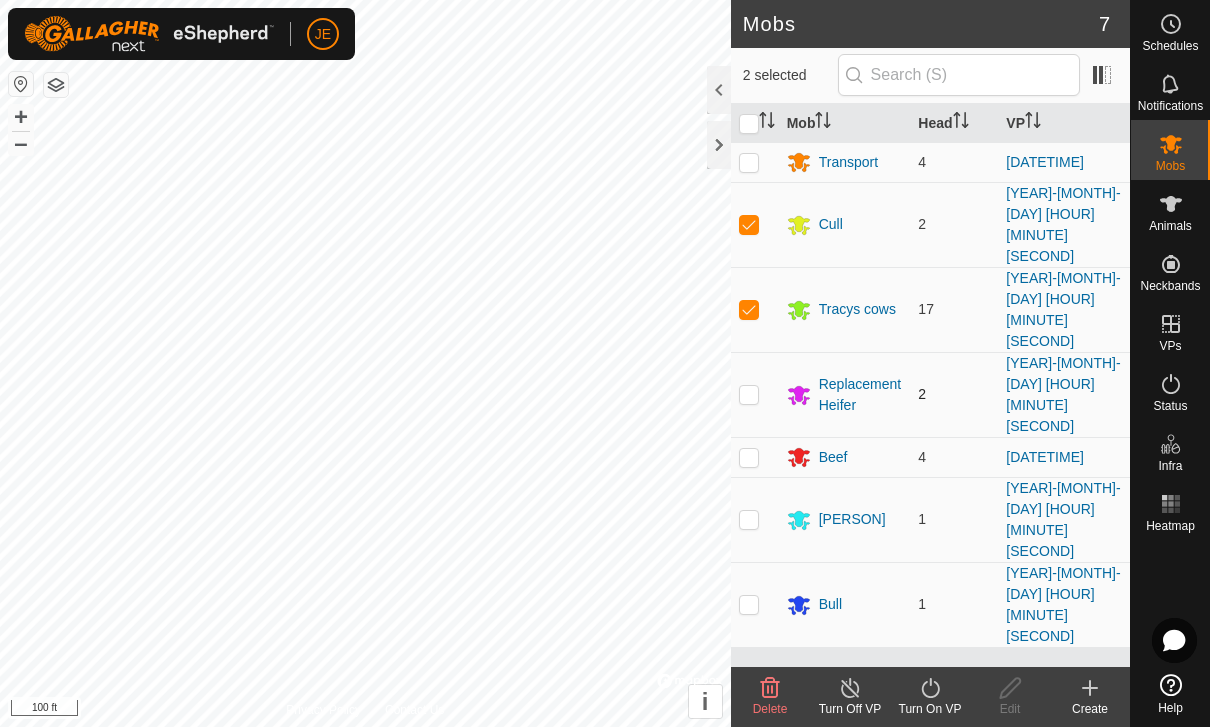 click at bounding box center (749, 394) 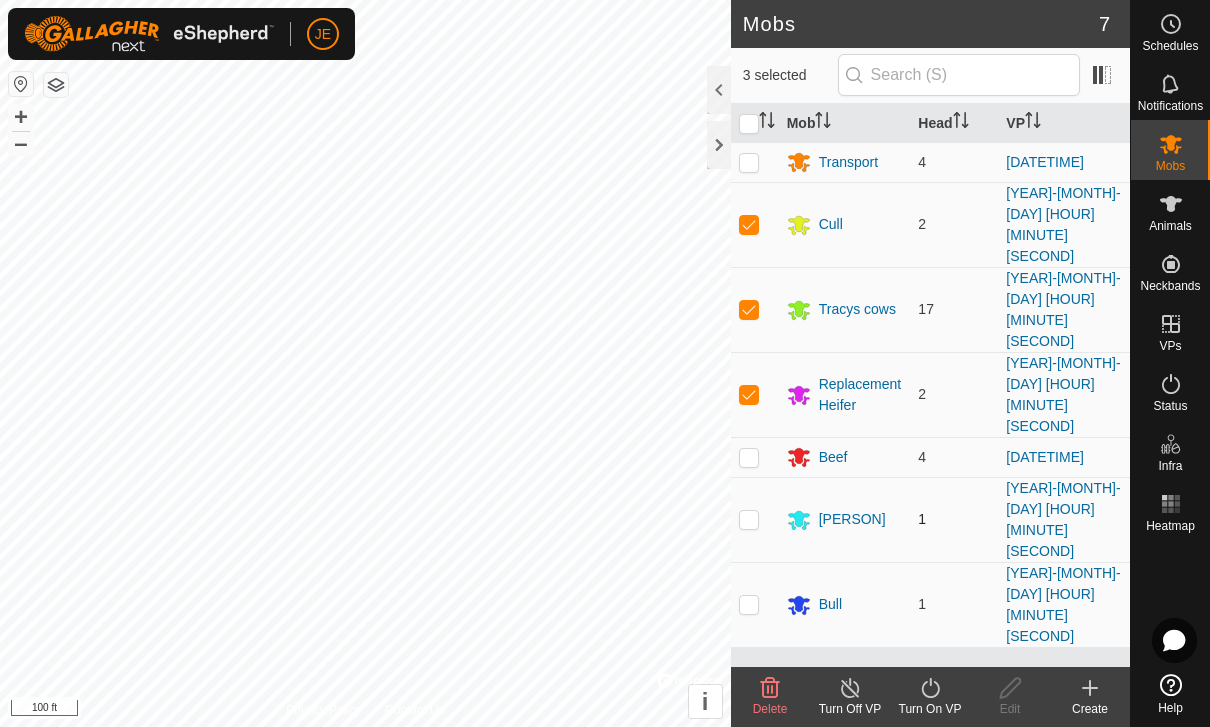 click at bounding box center (749, 519) 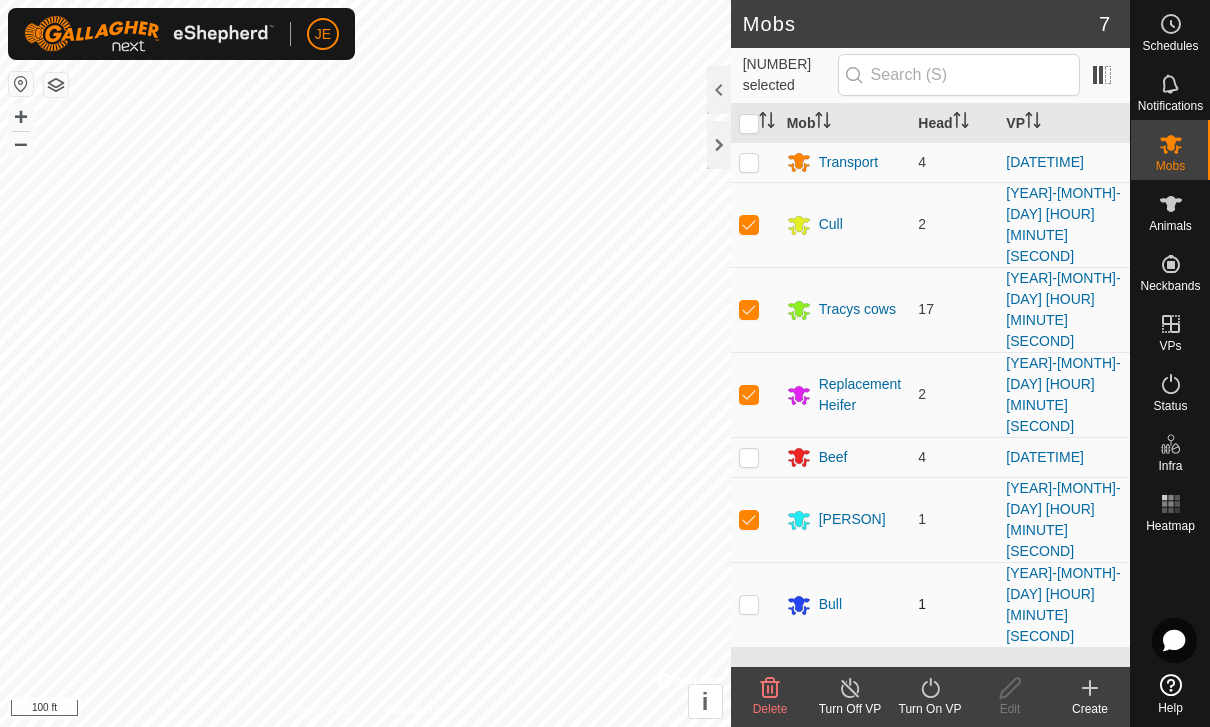 click at bounding box center [749, 604] 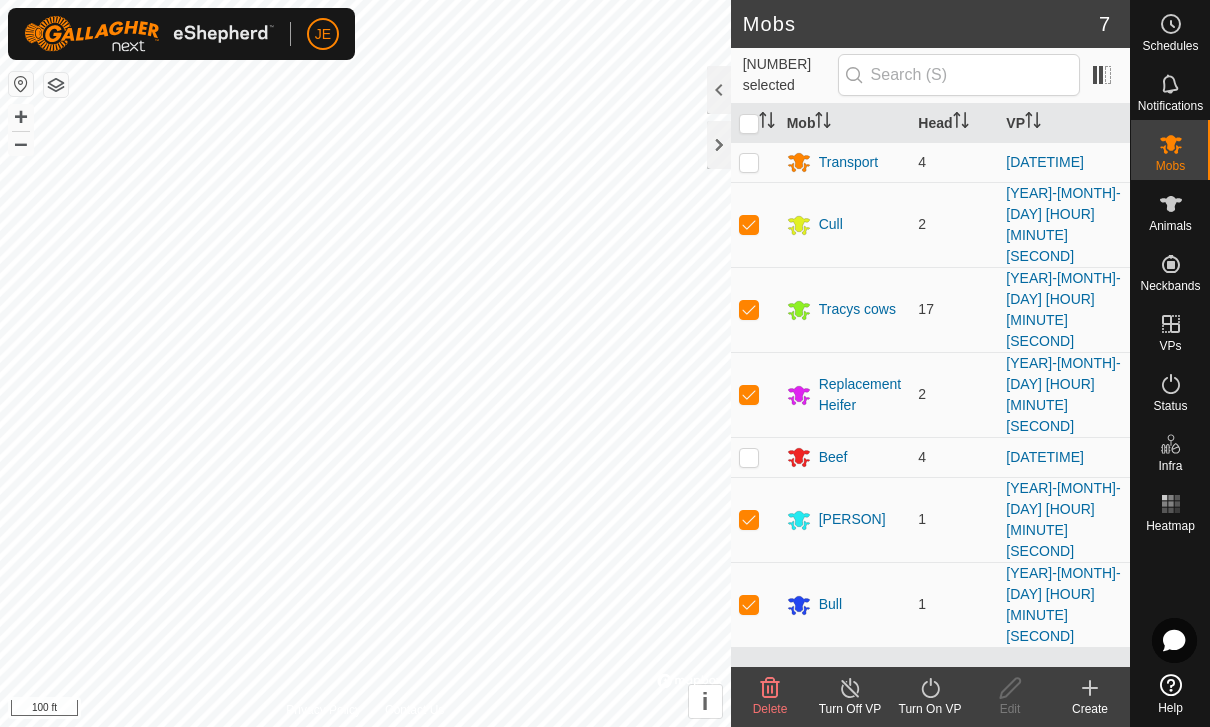 click 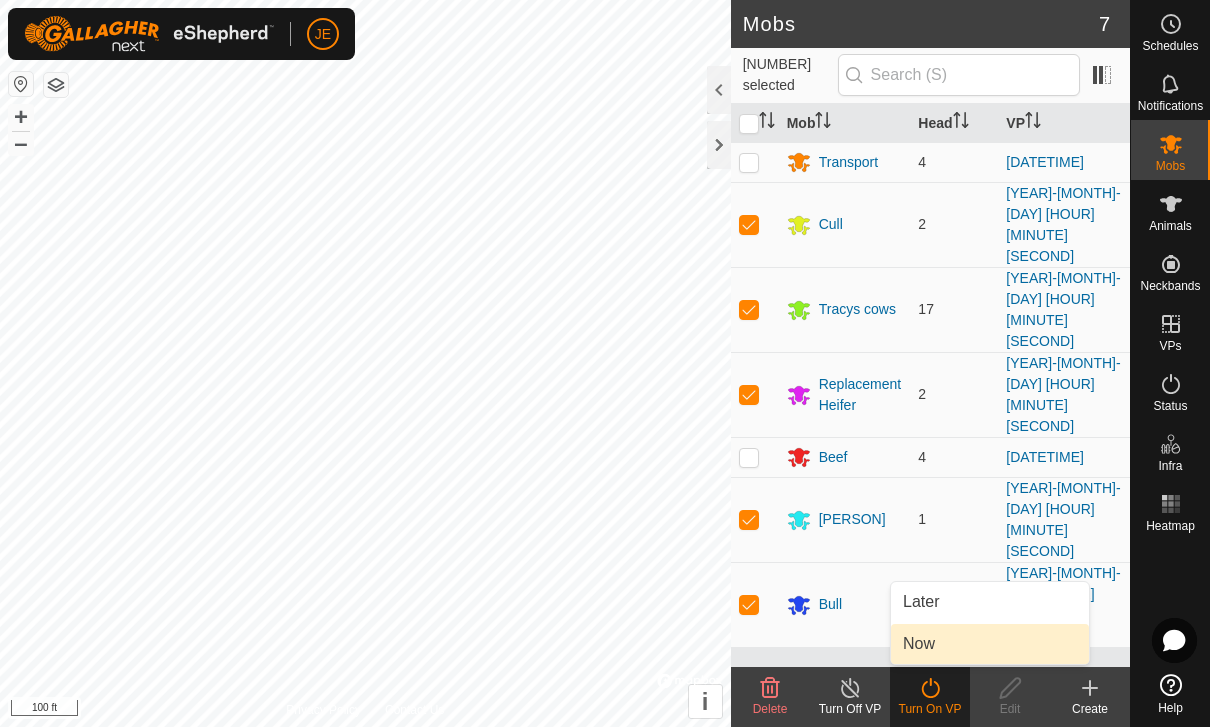 click on "Now" at bounding box center (990, 644) 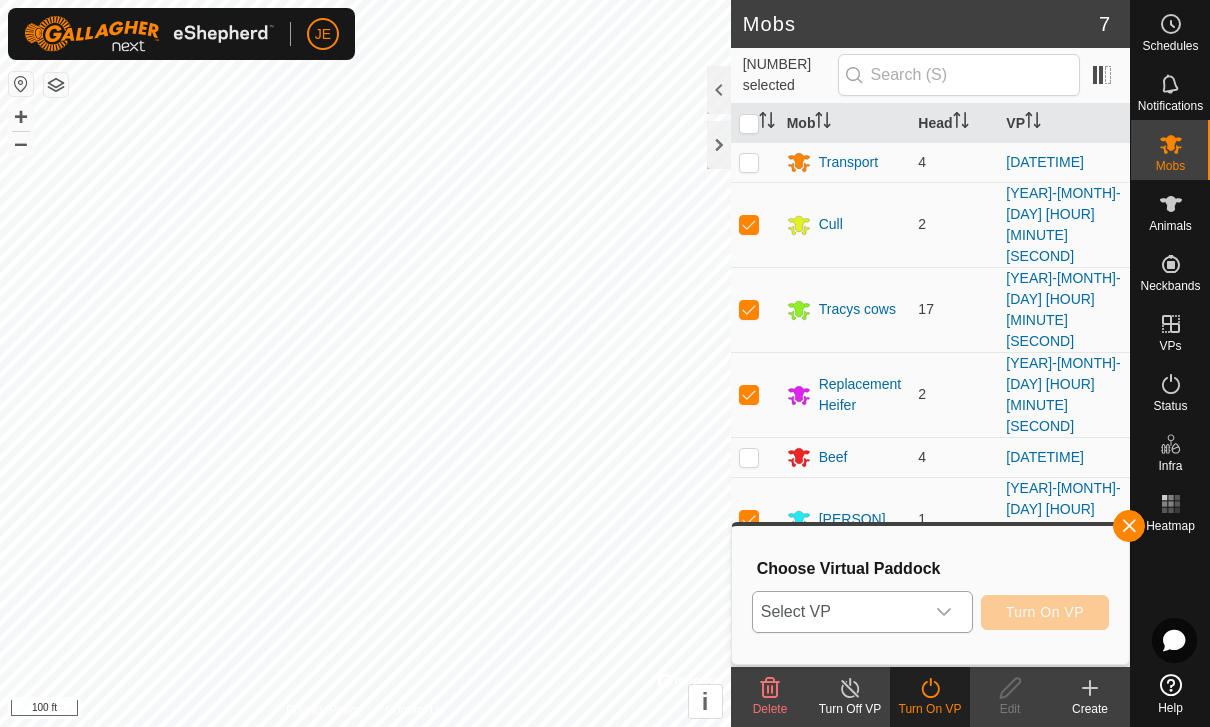 click on "Select VP" at bounding box center [838, 612] 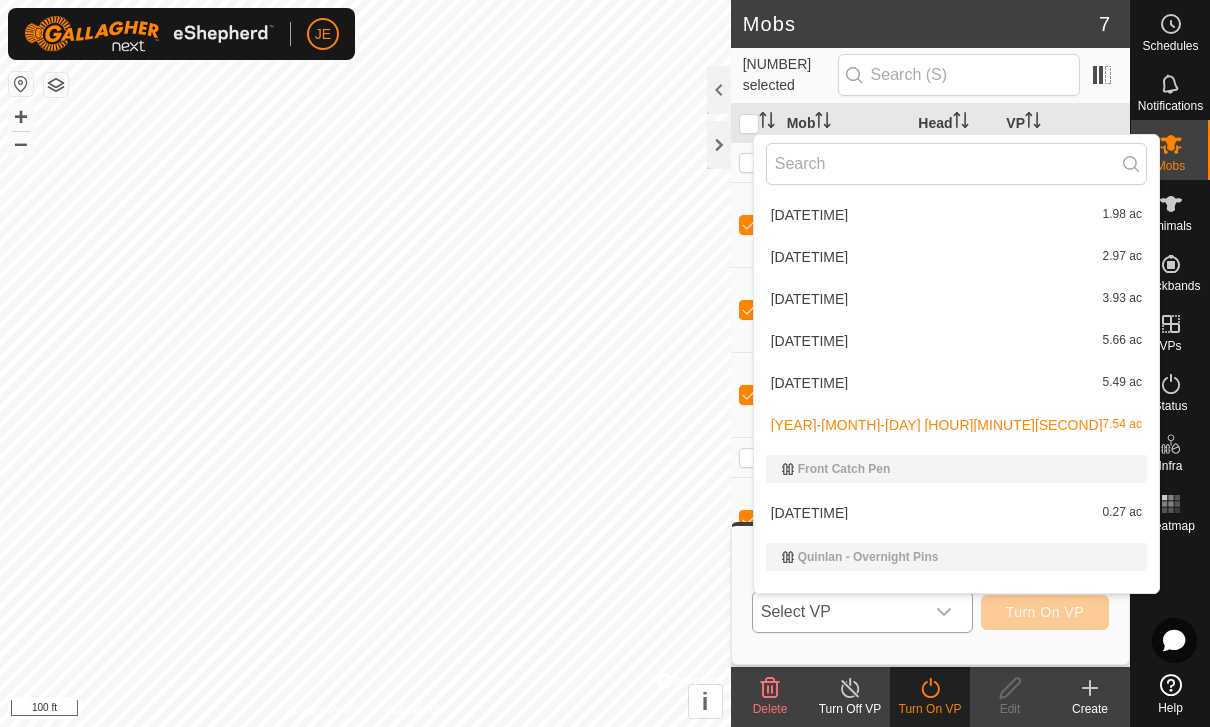 scroll, scrollTop: 999, scrollLeft: 0, axis: vertical 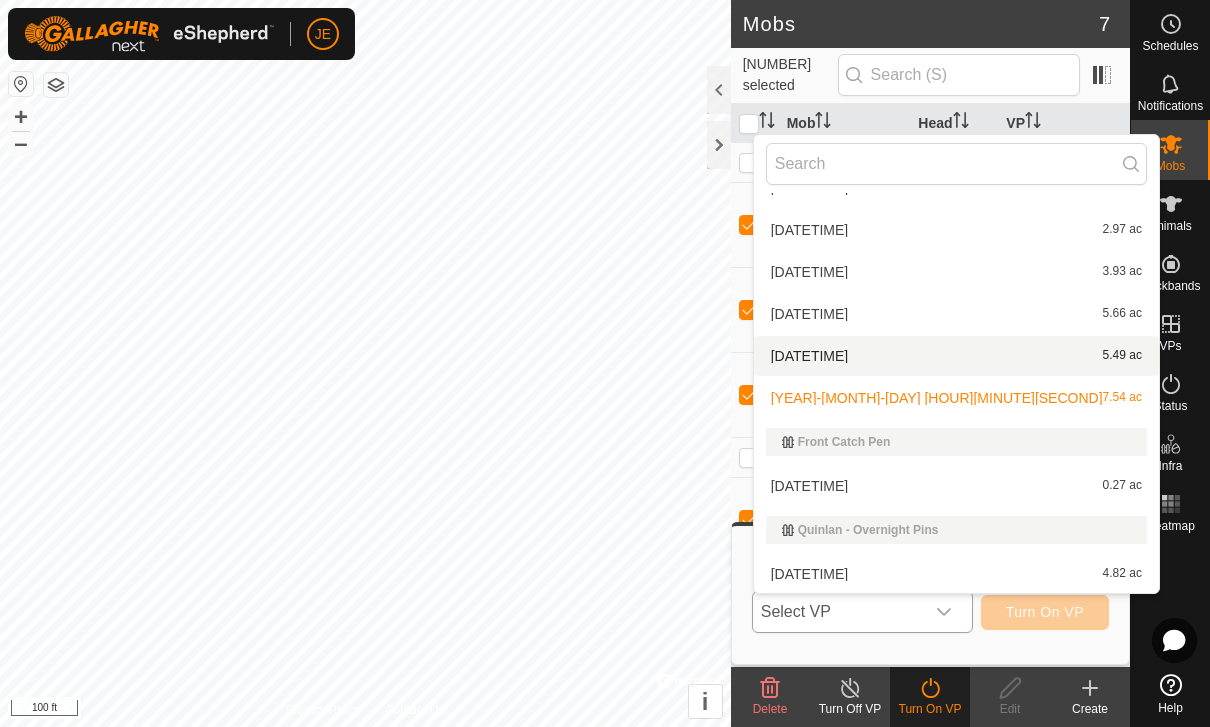 click on "[YYYY]-[MM]-[DD] [HHMMSS]" at bounding box center [810, 356] 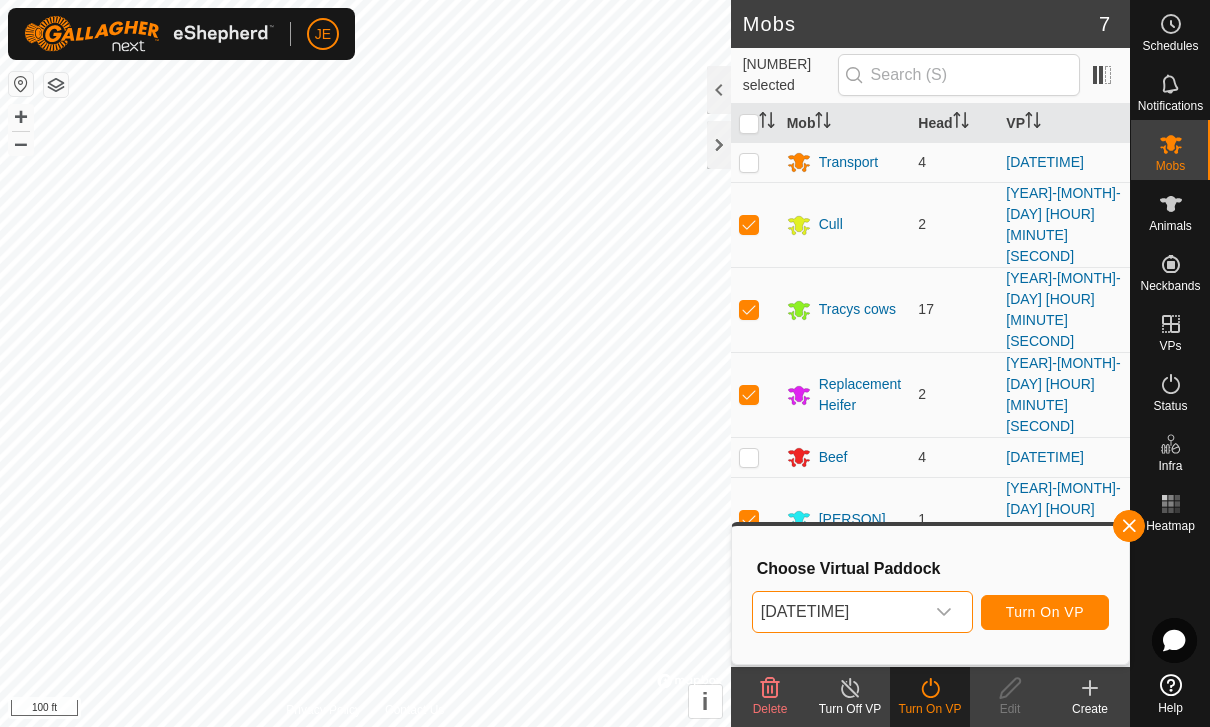 click on "Turn On VP" at bounding box center [1045, 612] 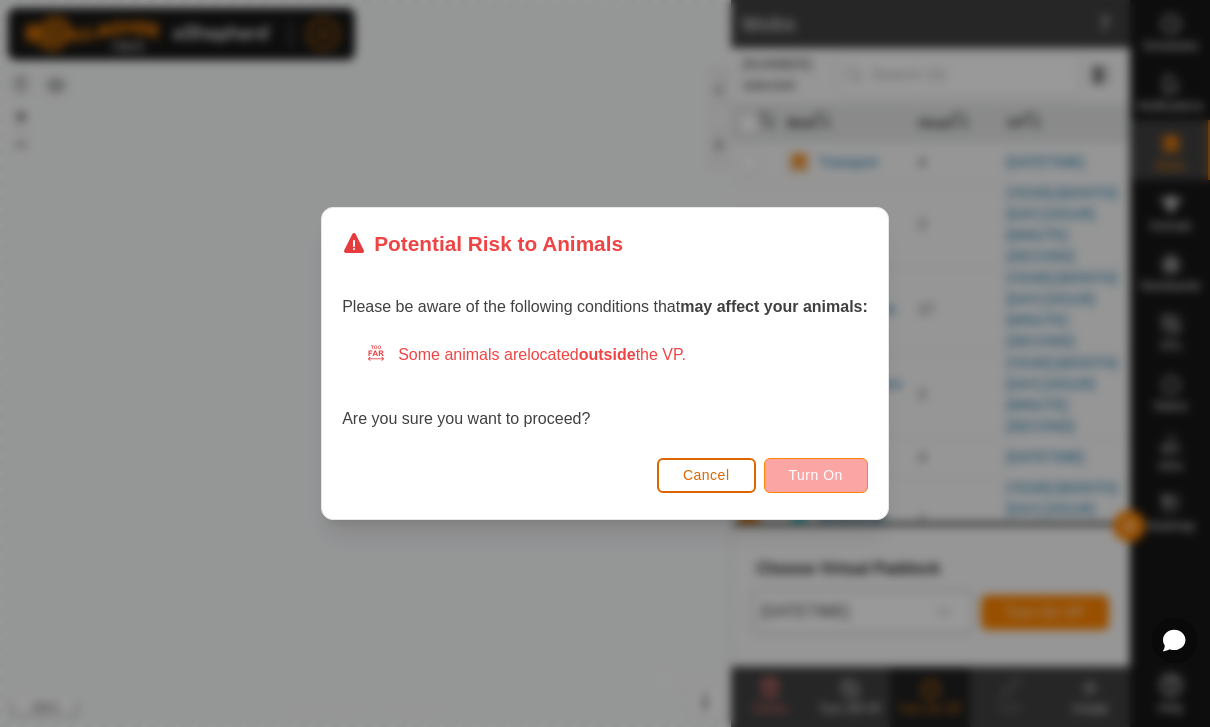 click on "Turn On" at bounding box center [816, 475] 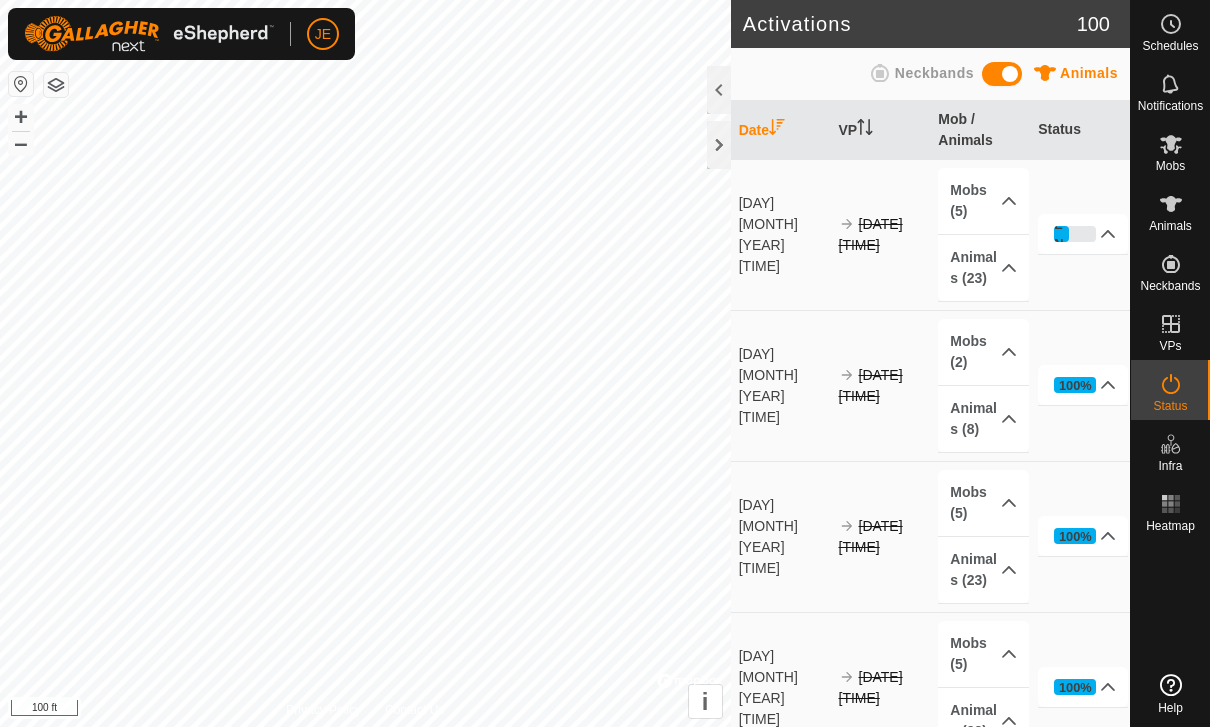 scroll, scrollTop: 0, scrollLeft: 0, axis: both 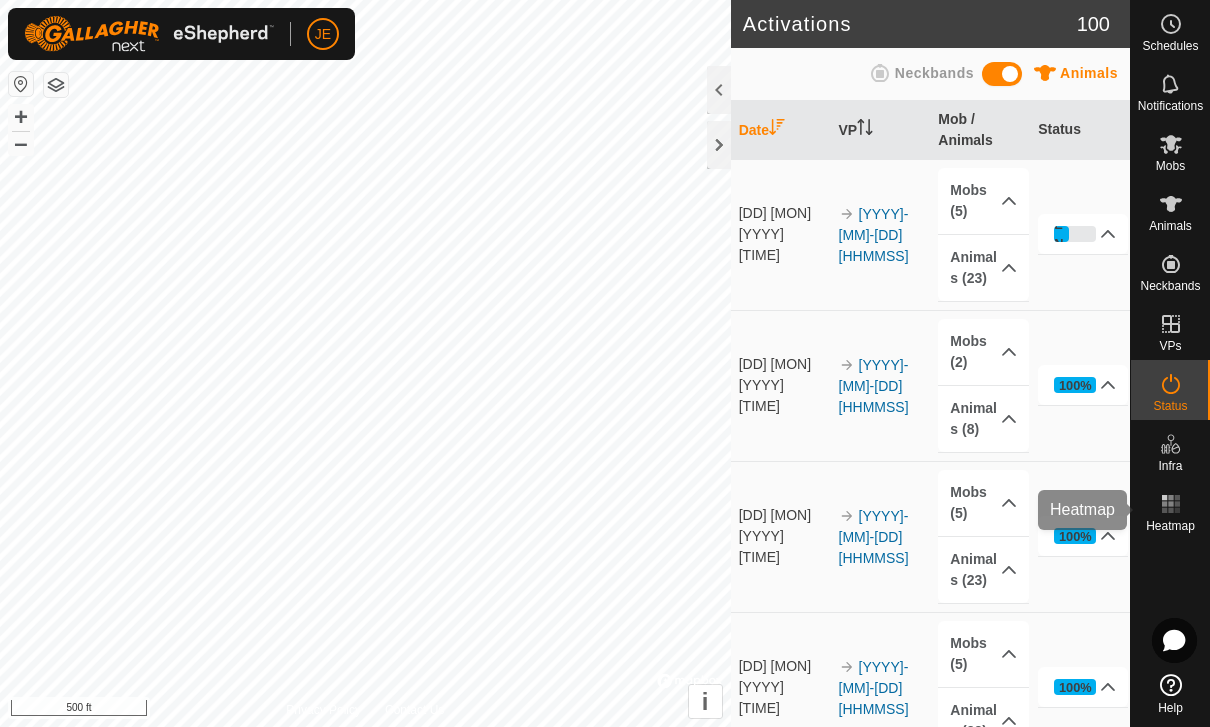 click 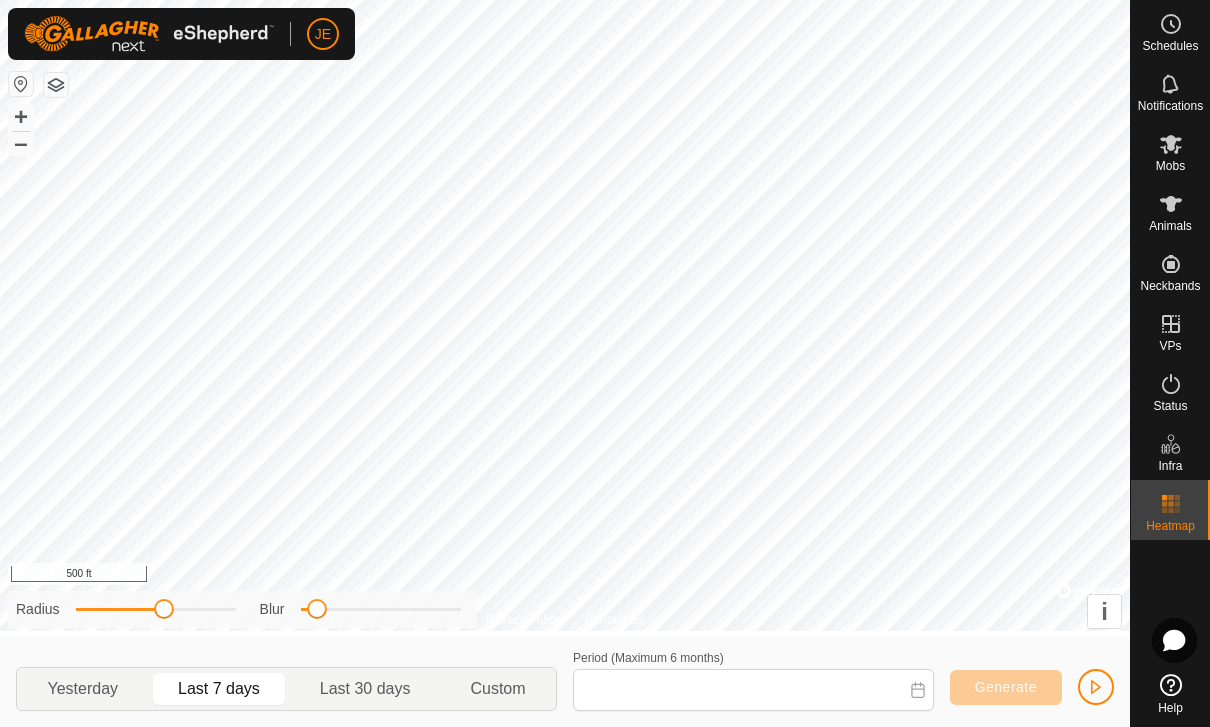 type on "[DD] [MON], [YYYY] - [DD] [MON], [YYYY]" 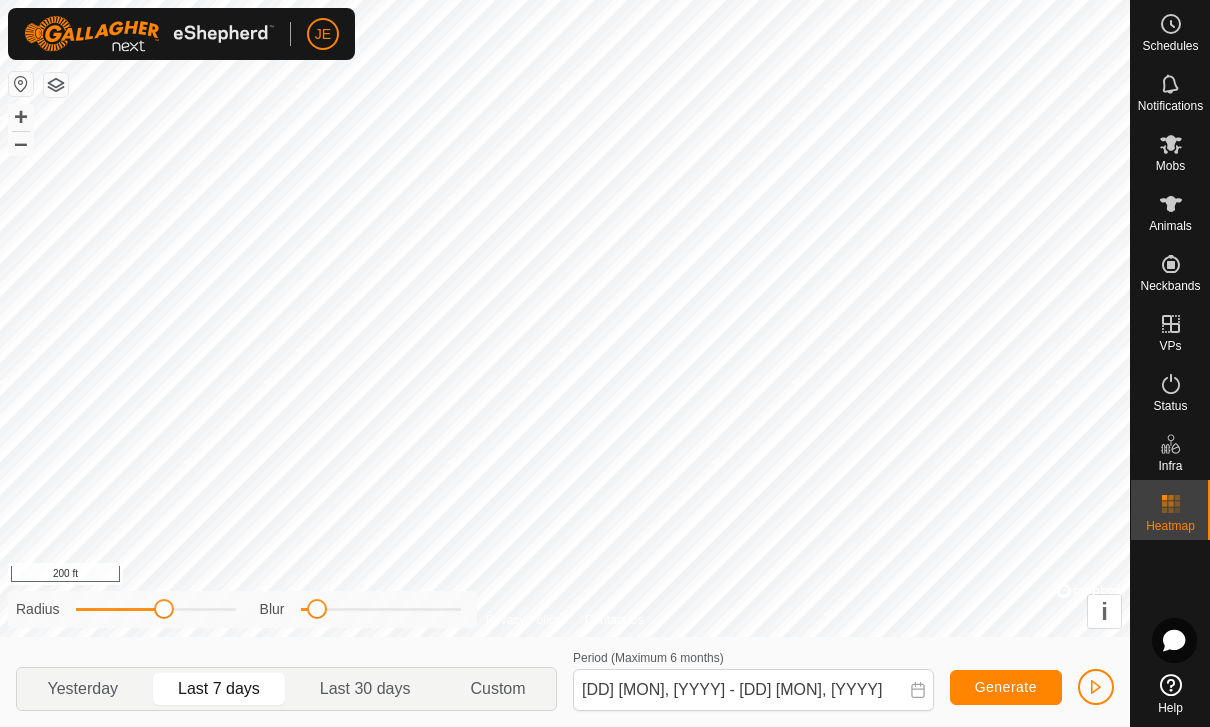 click 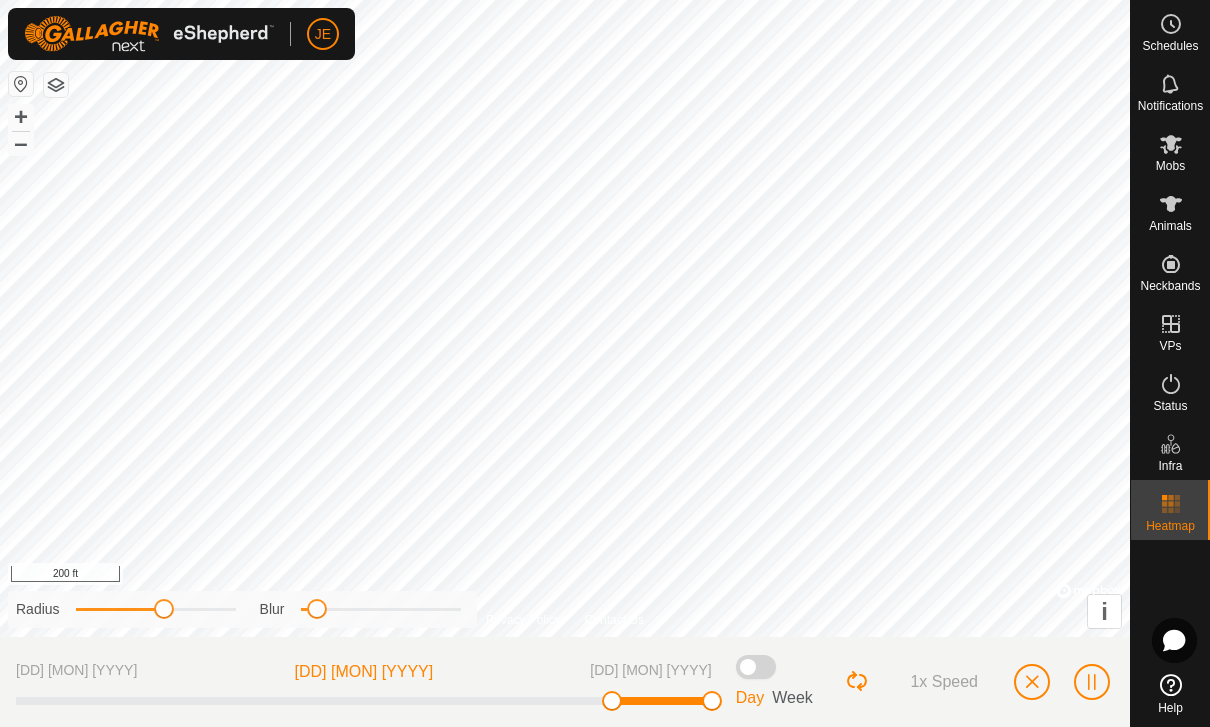 click 